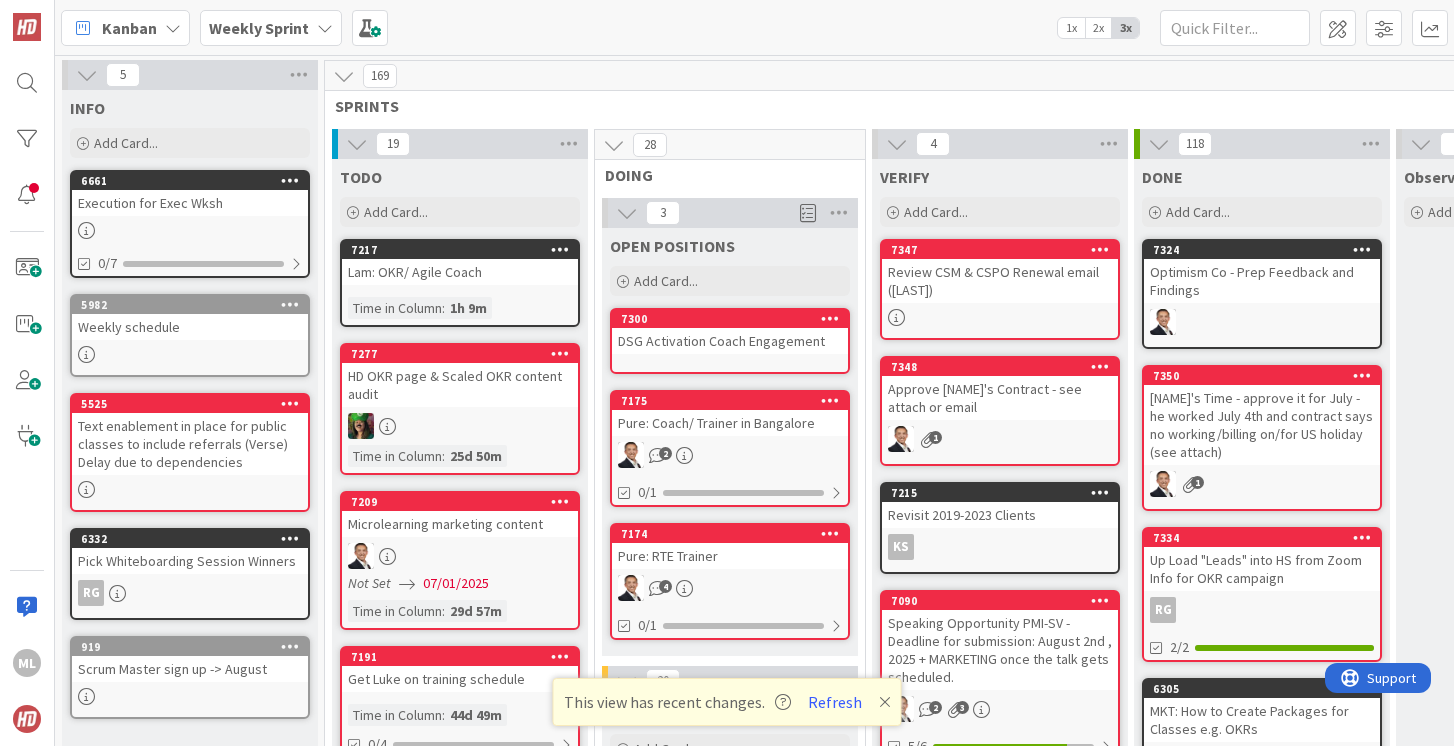 scroll, scrollTop: 0, scrollLeft: 0, axis: both 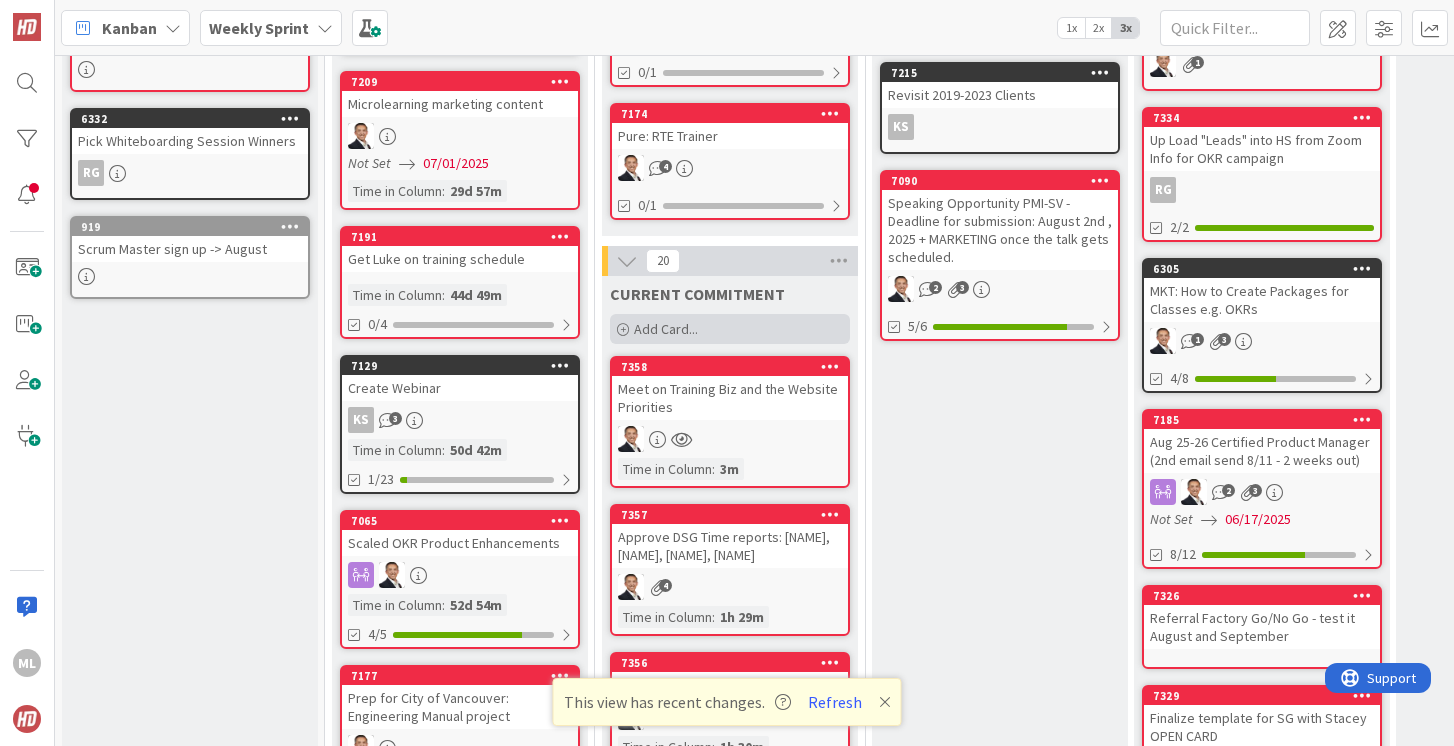 click on "Add Card..." at bounding box center (666, 329) 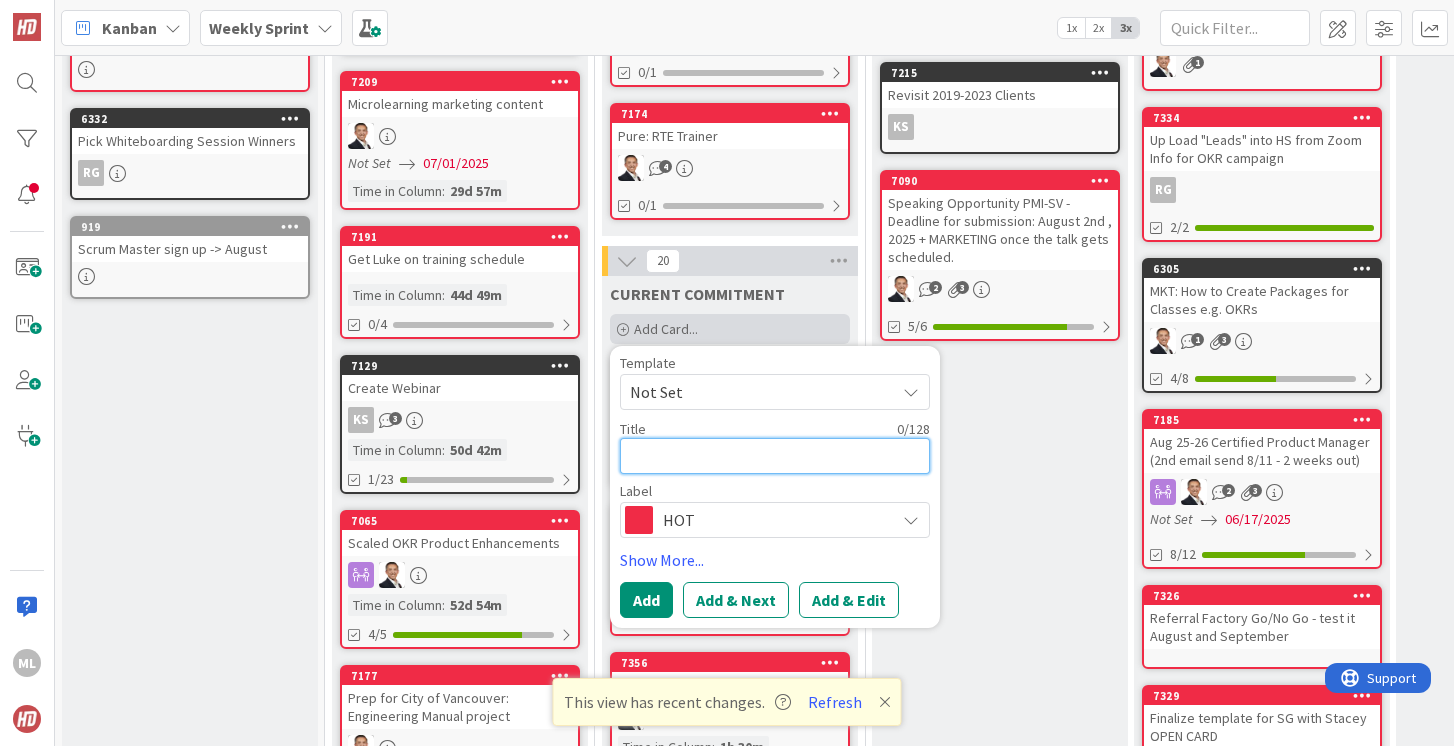 type on "A" 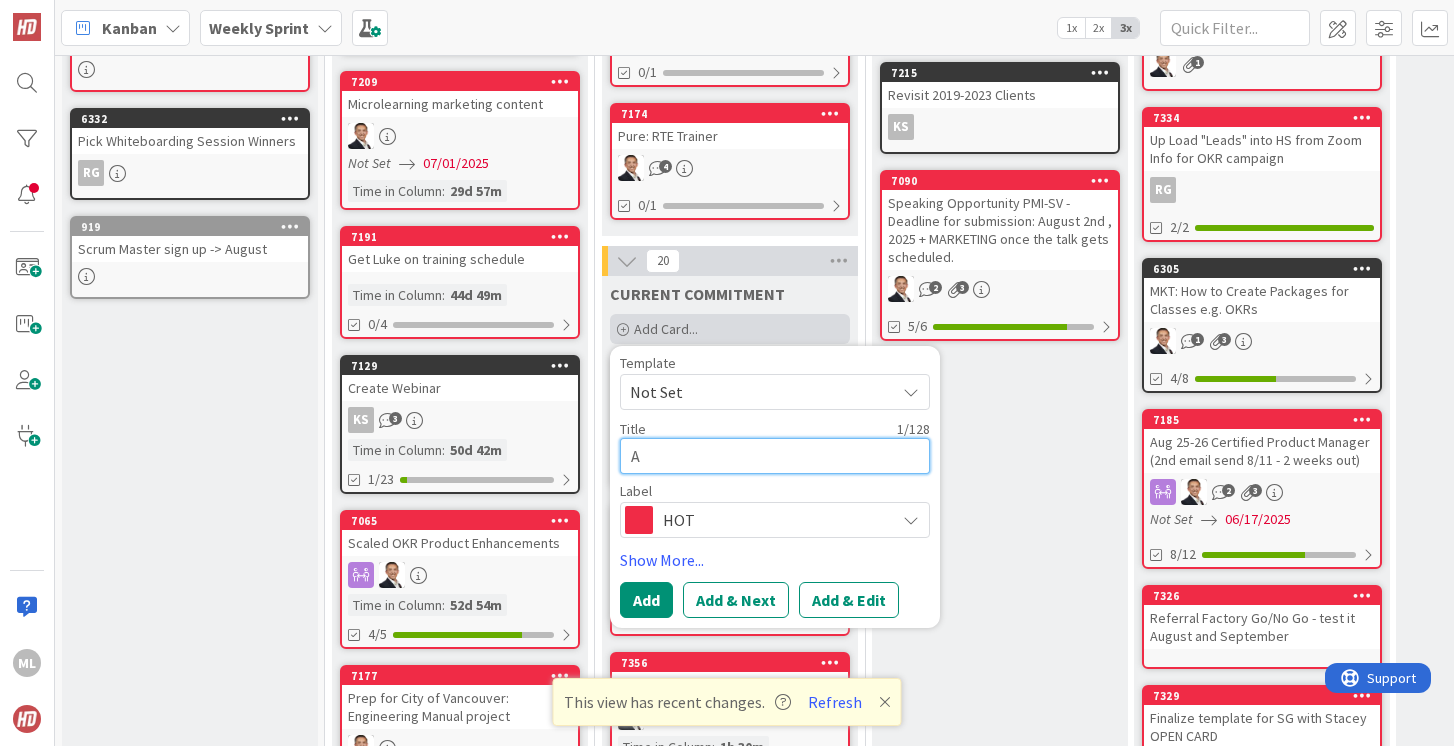 type on "Ap" 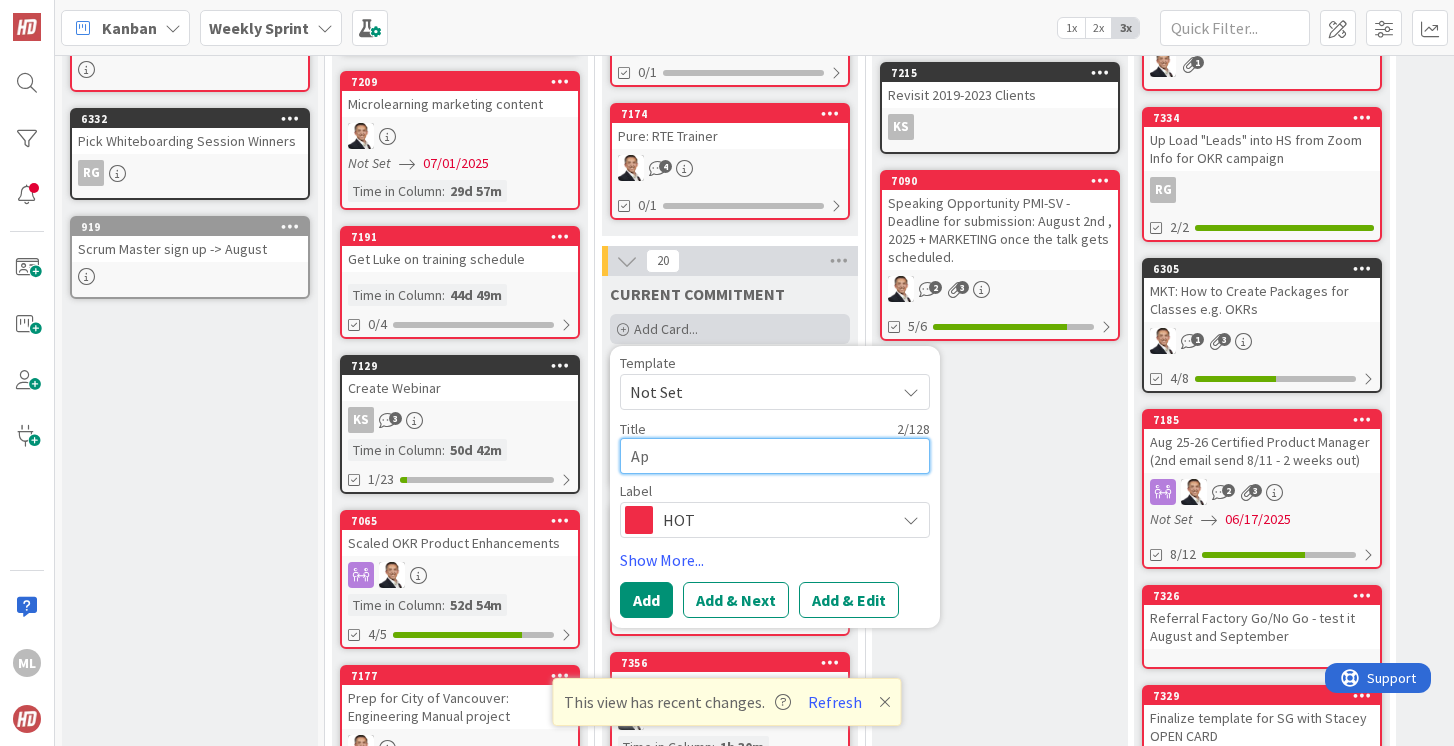 type on "App" 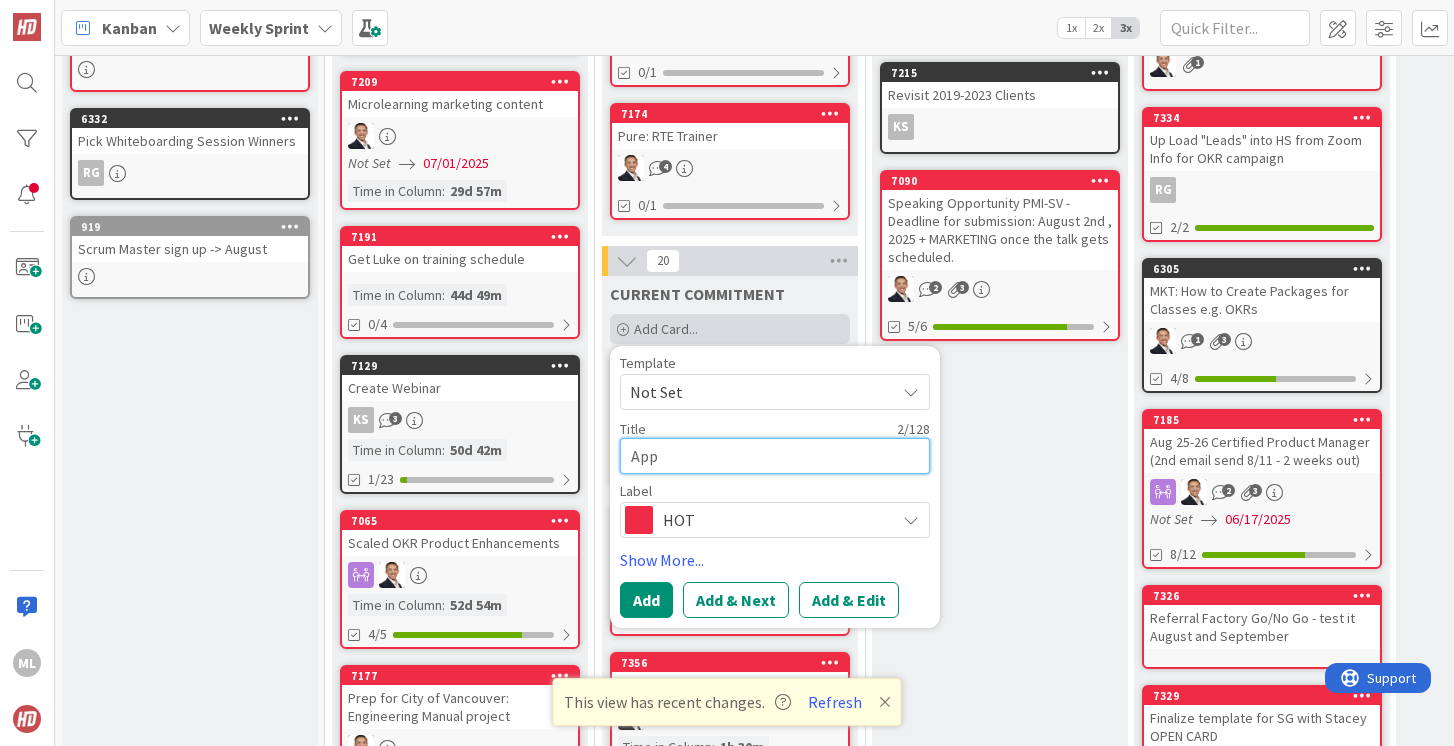 type on "Appr" 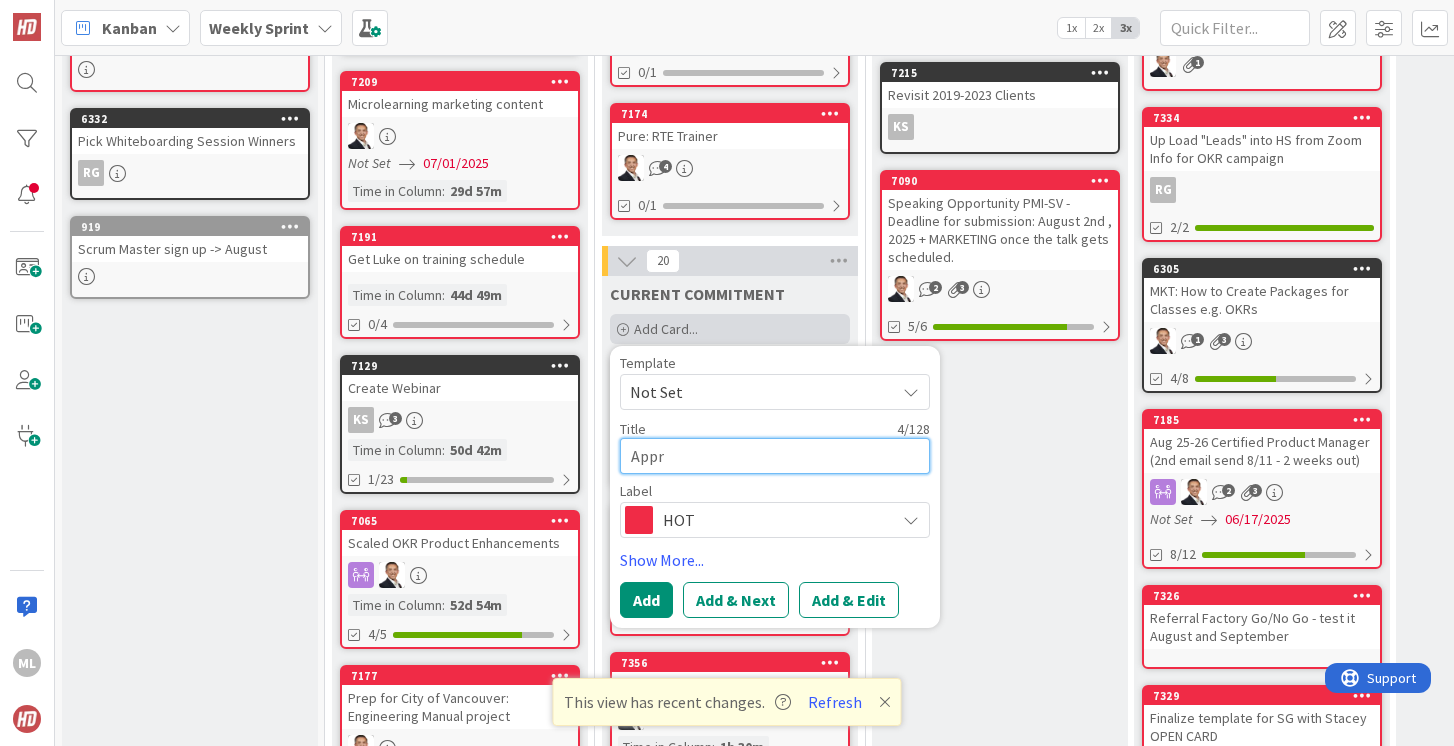 type on "Appro" 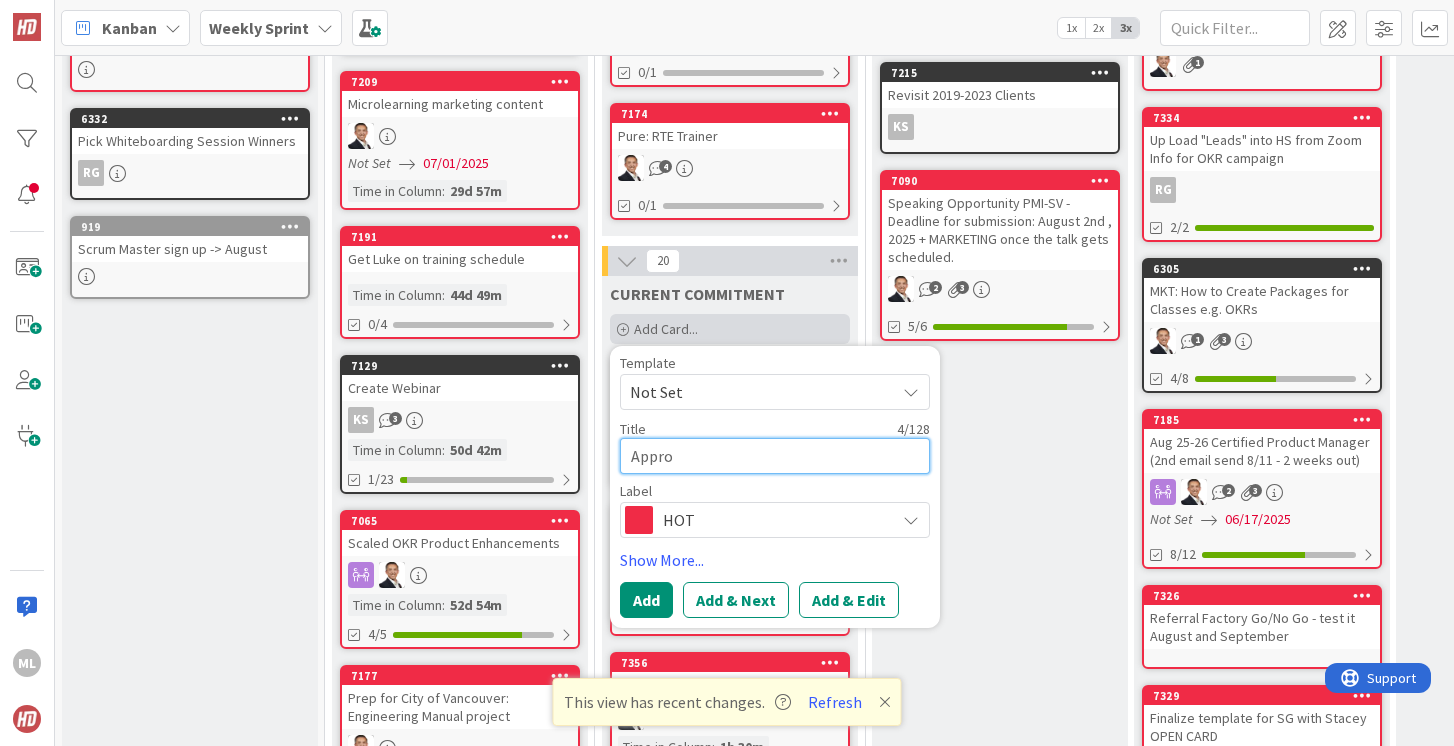 type on "x" 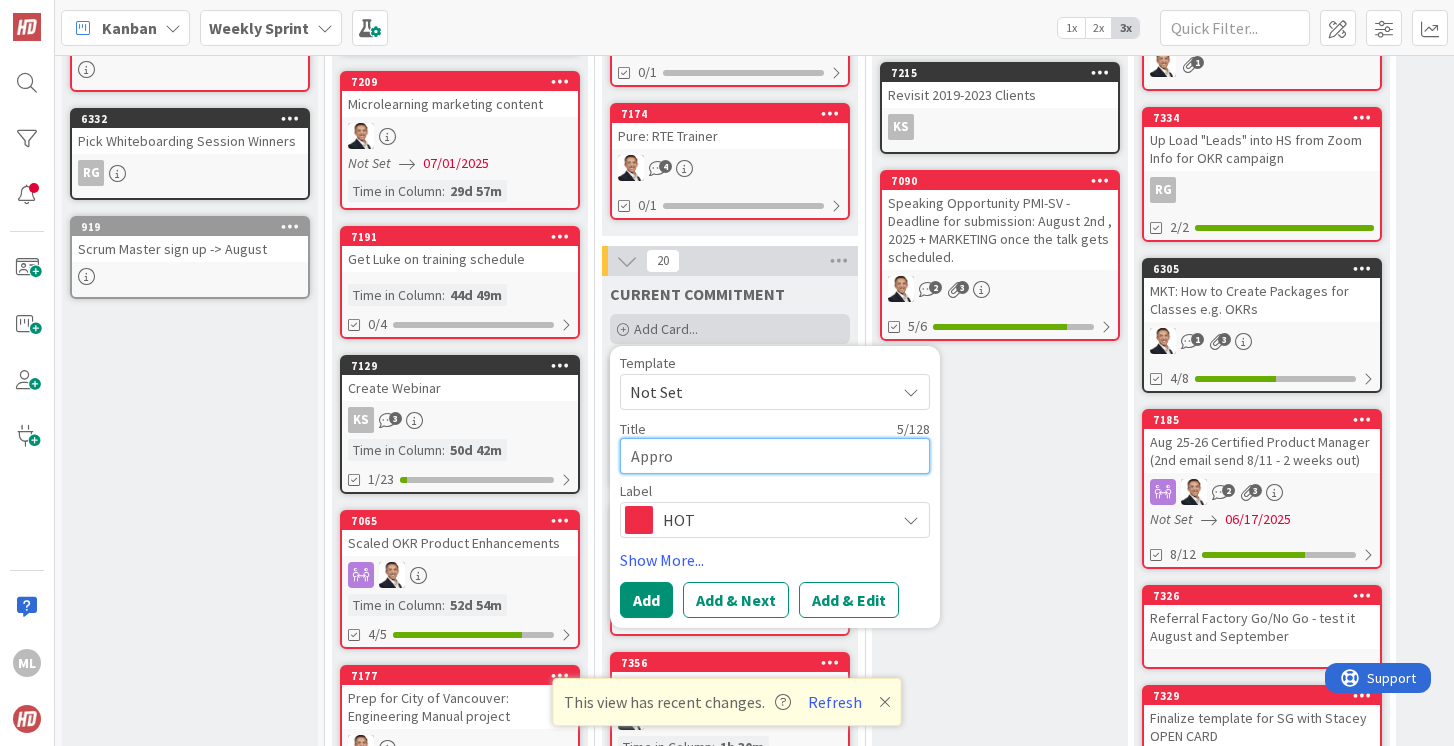 type on "Approe" 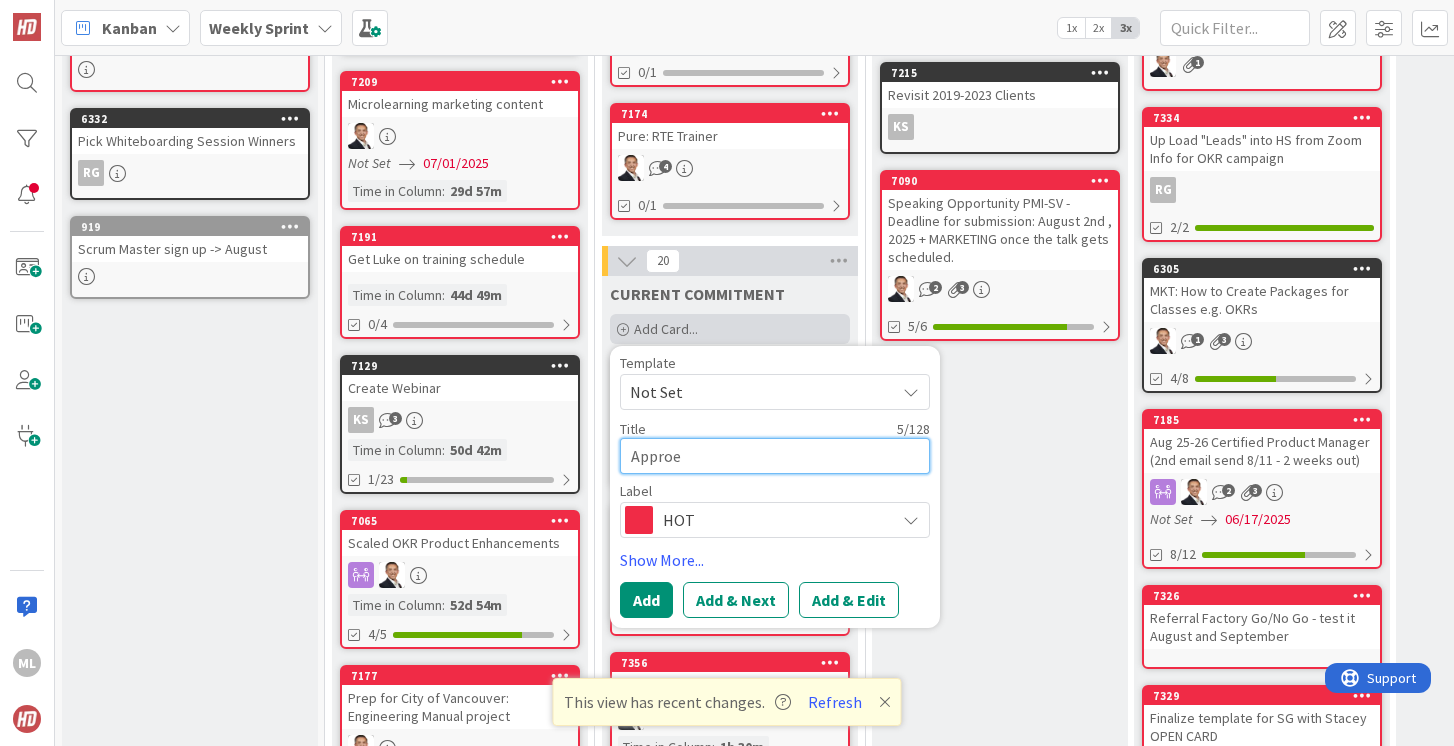 type on "x" 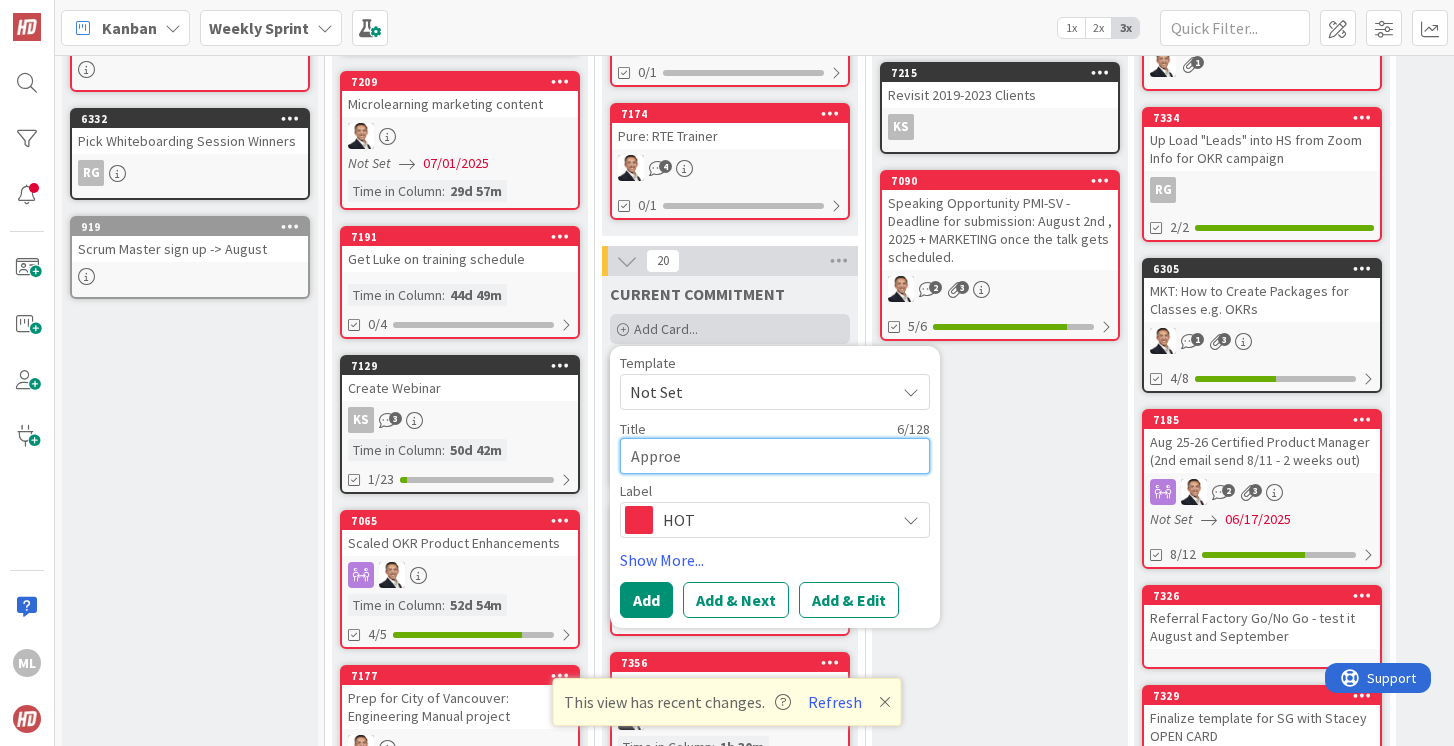 type on "Appro" 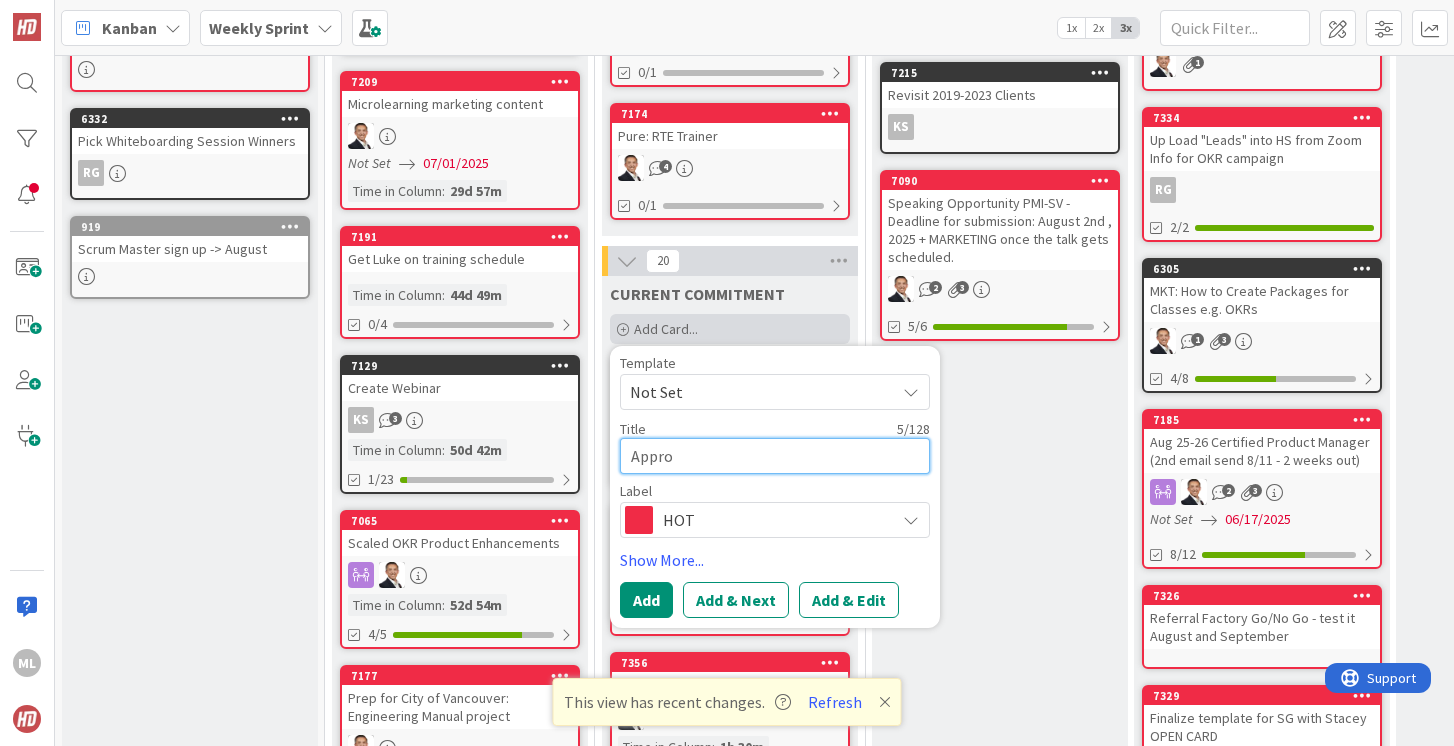 type on "Approe" 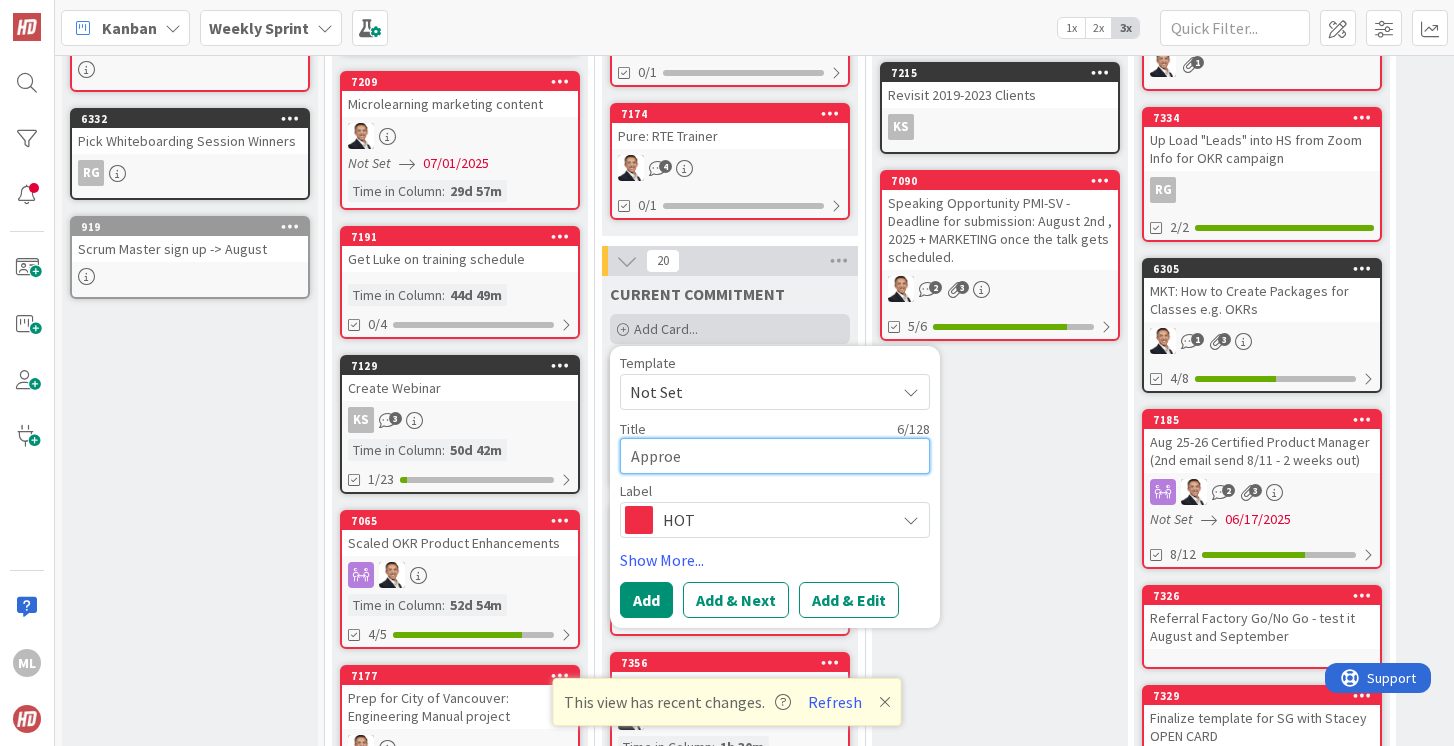 type on "Appro" 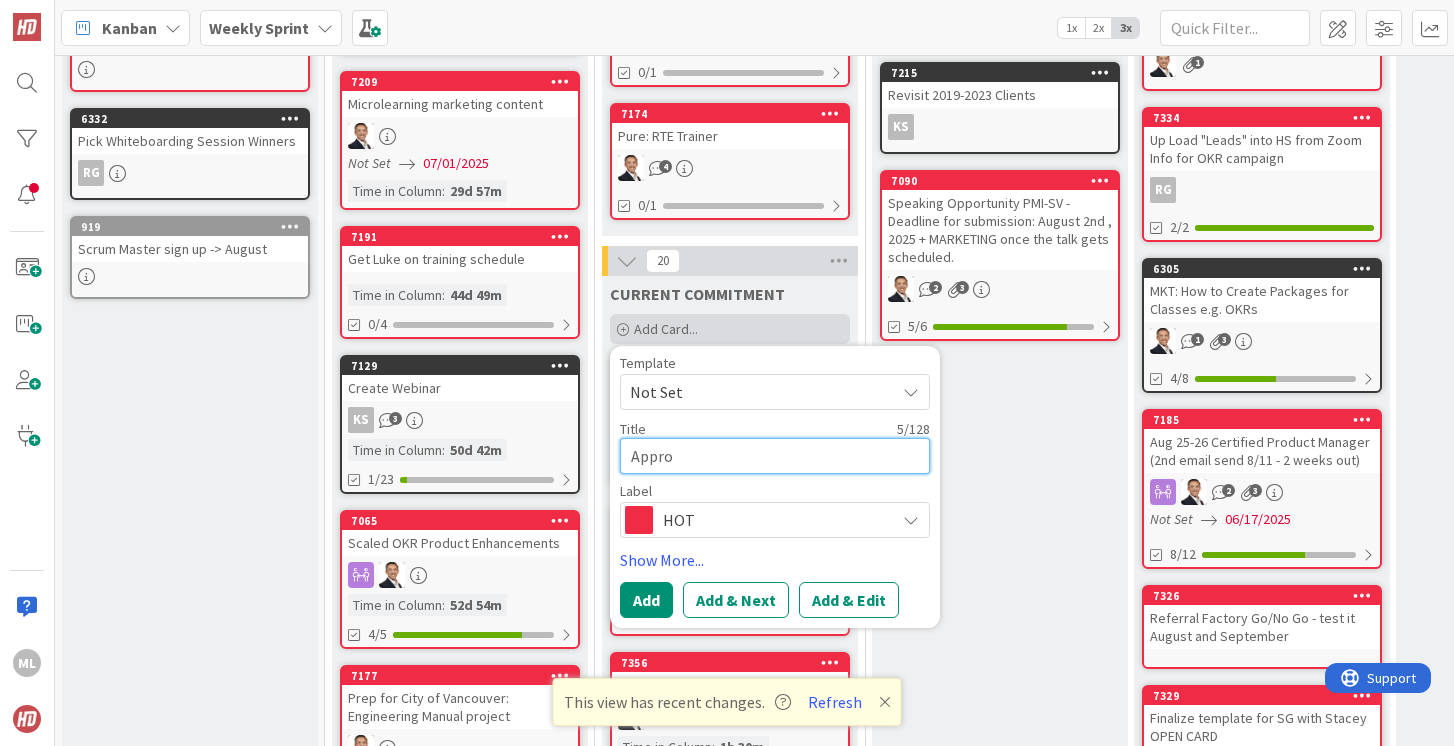 type on "Approv" 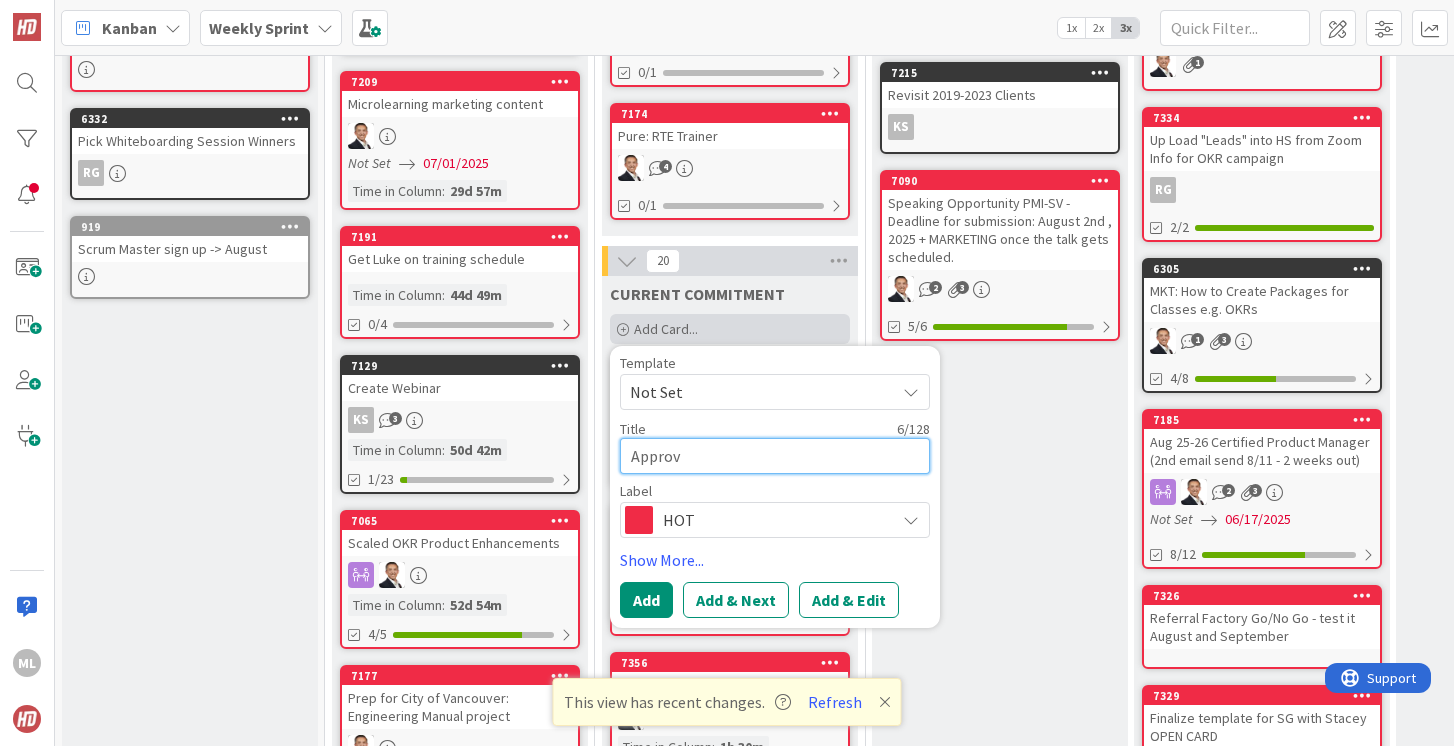 type on "Approve" 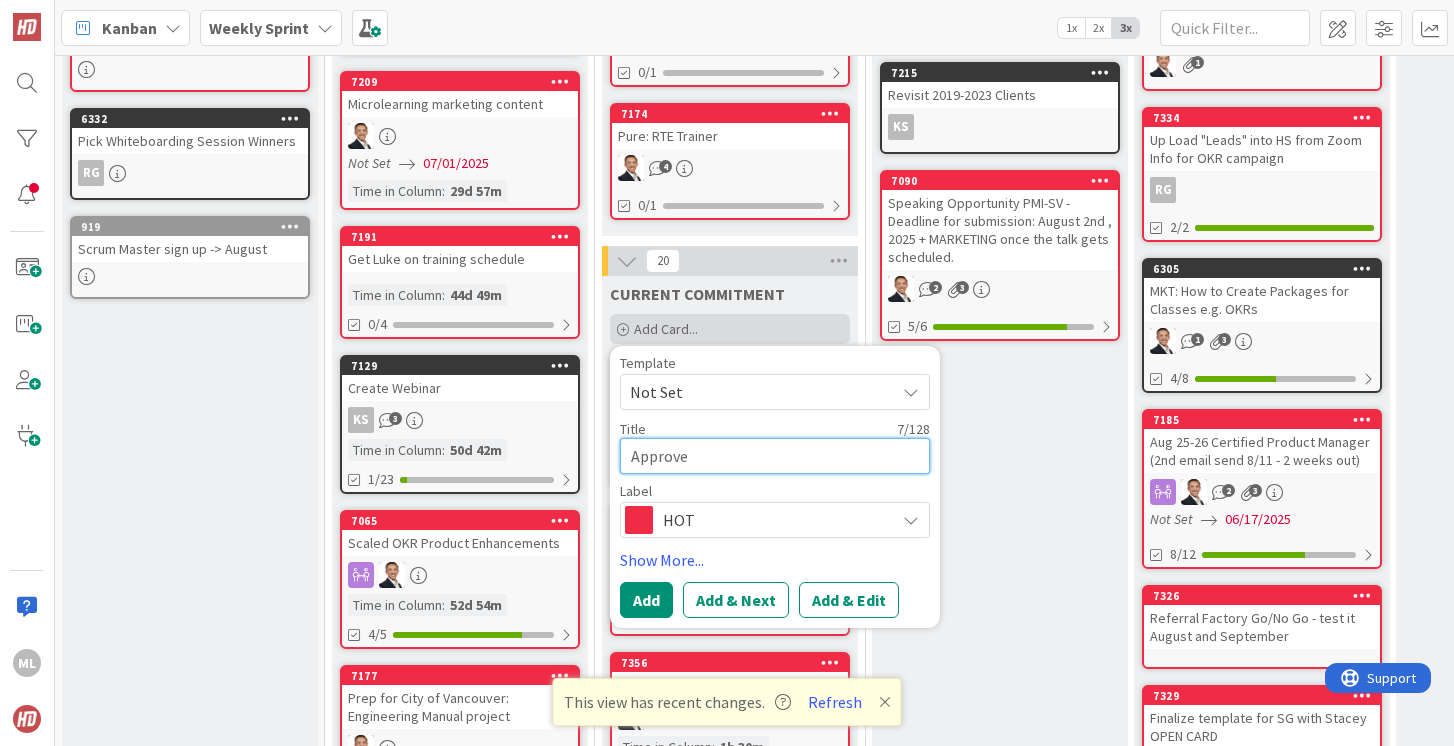 type on "Approve" 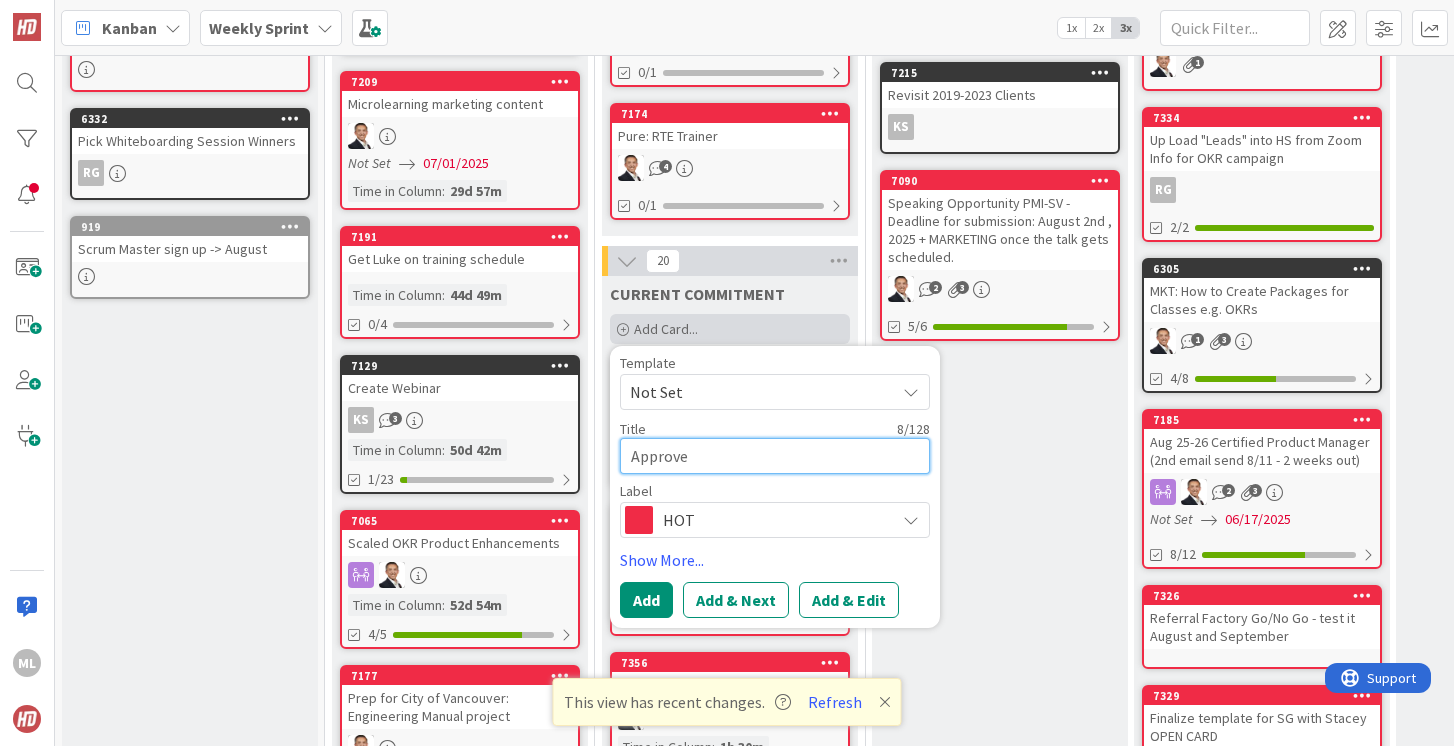 type on "Approve S" 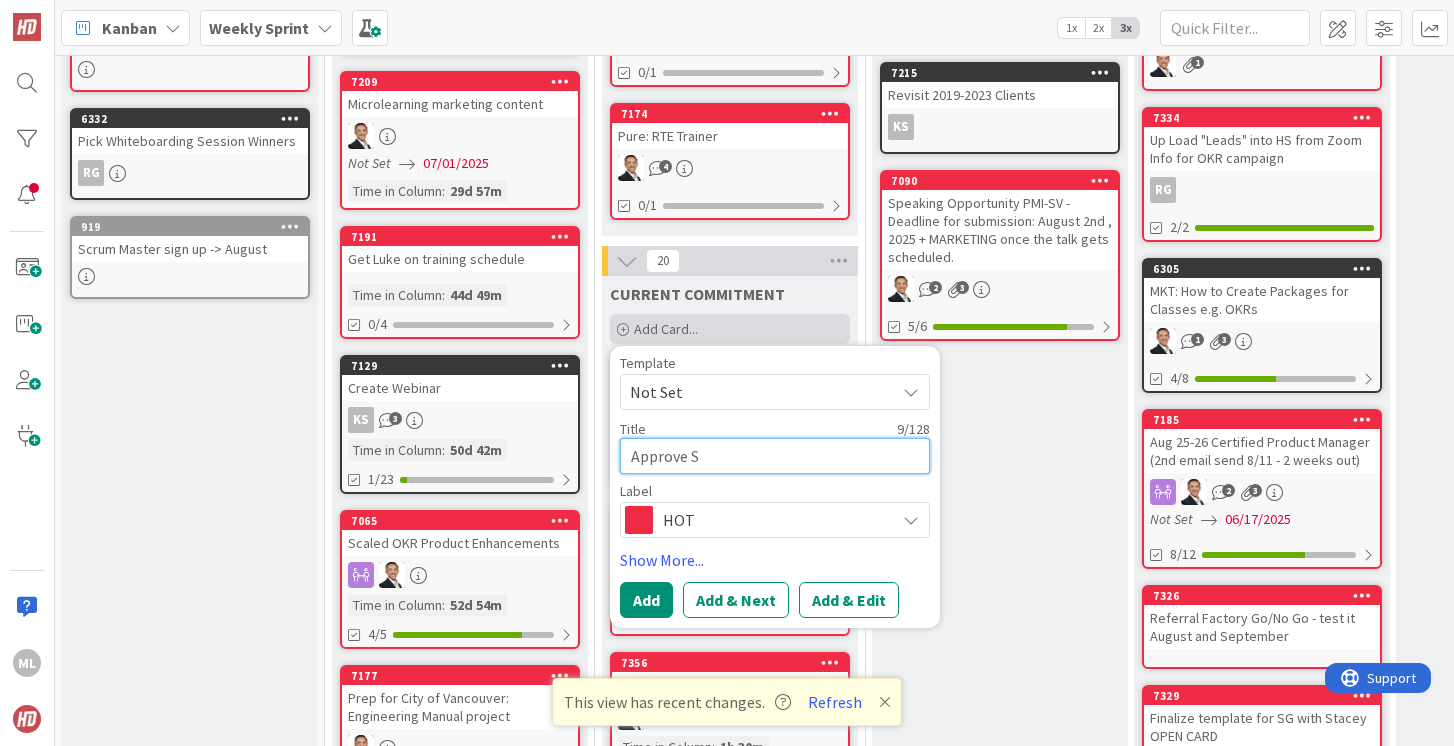 type on "Approve SG" 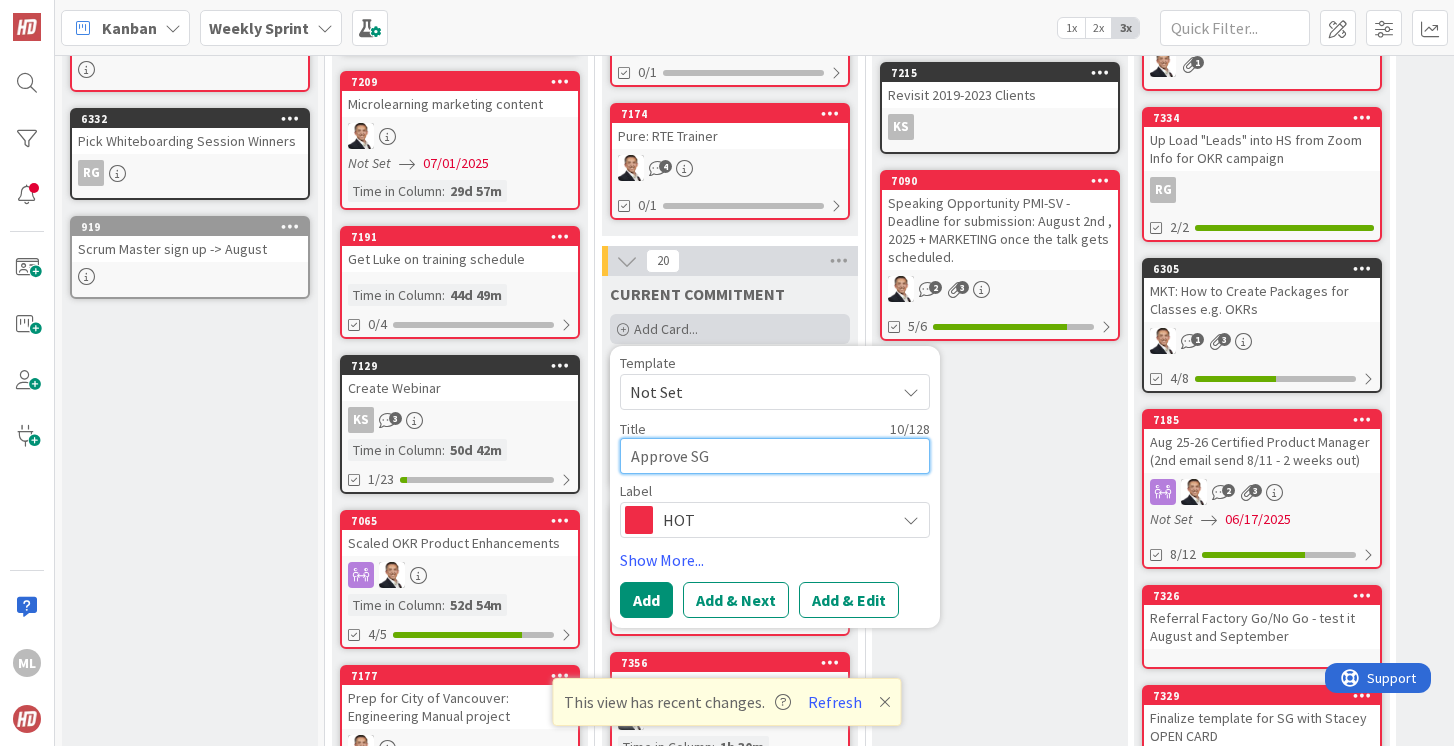 type on "Approve SG" 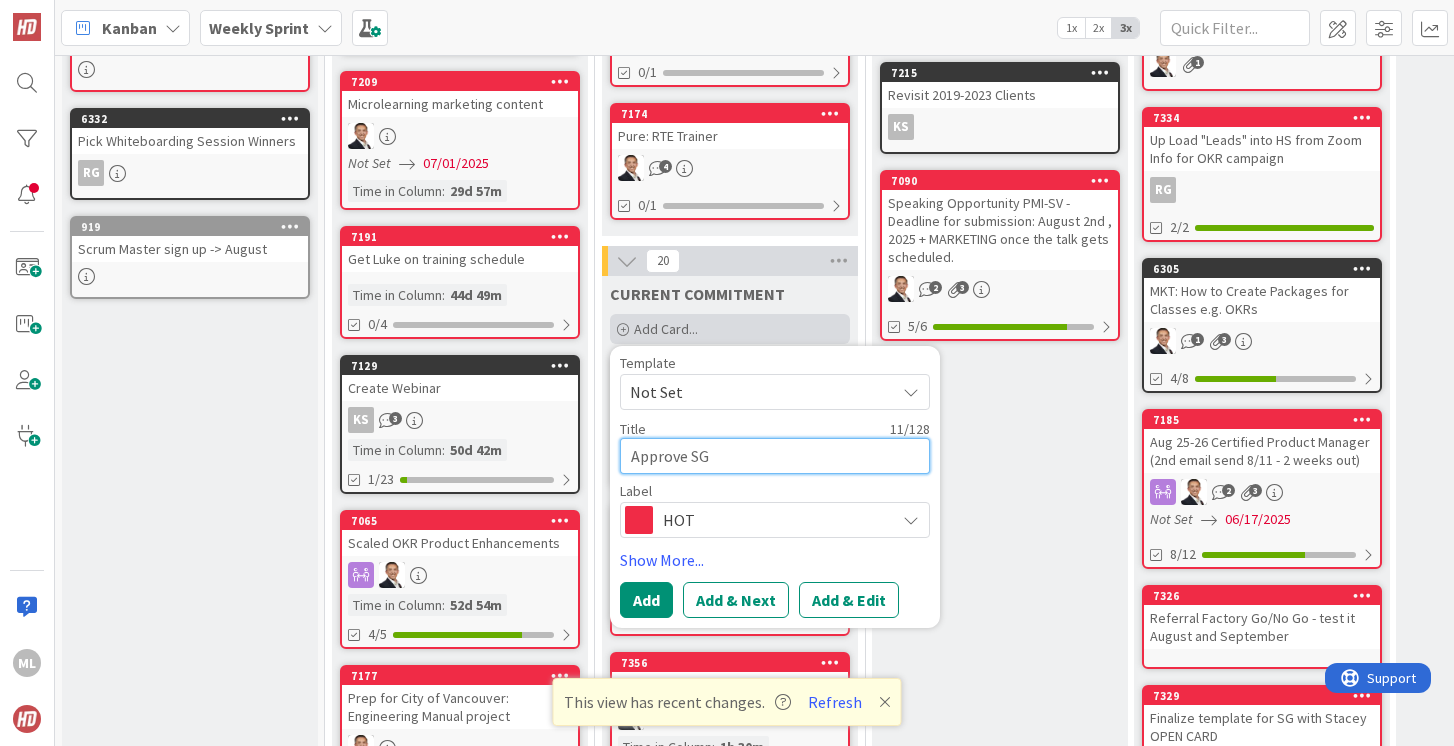 type on "Approve SG B" 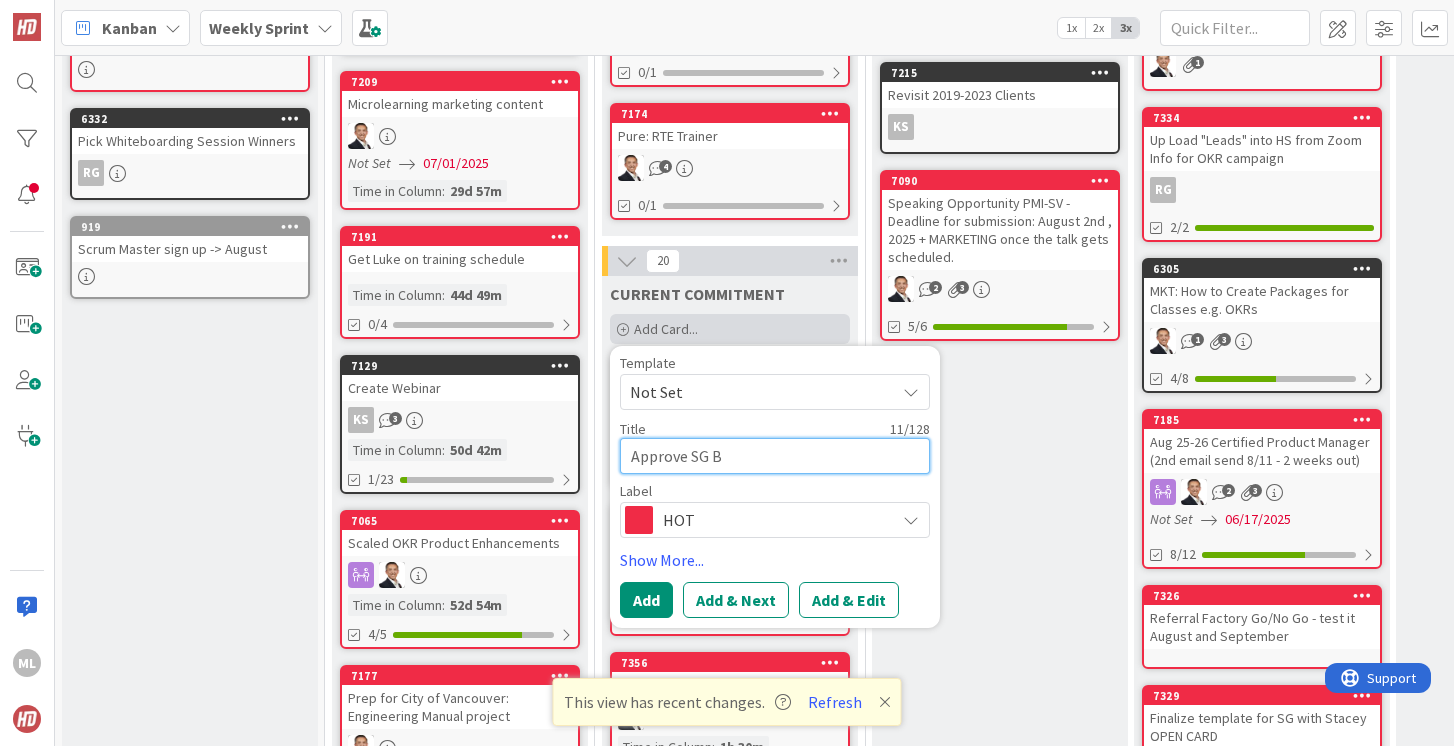 type on "Approve SG Bl" 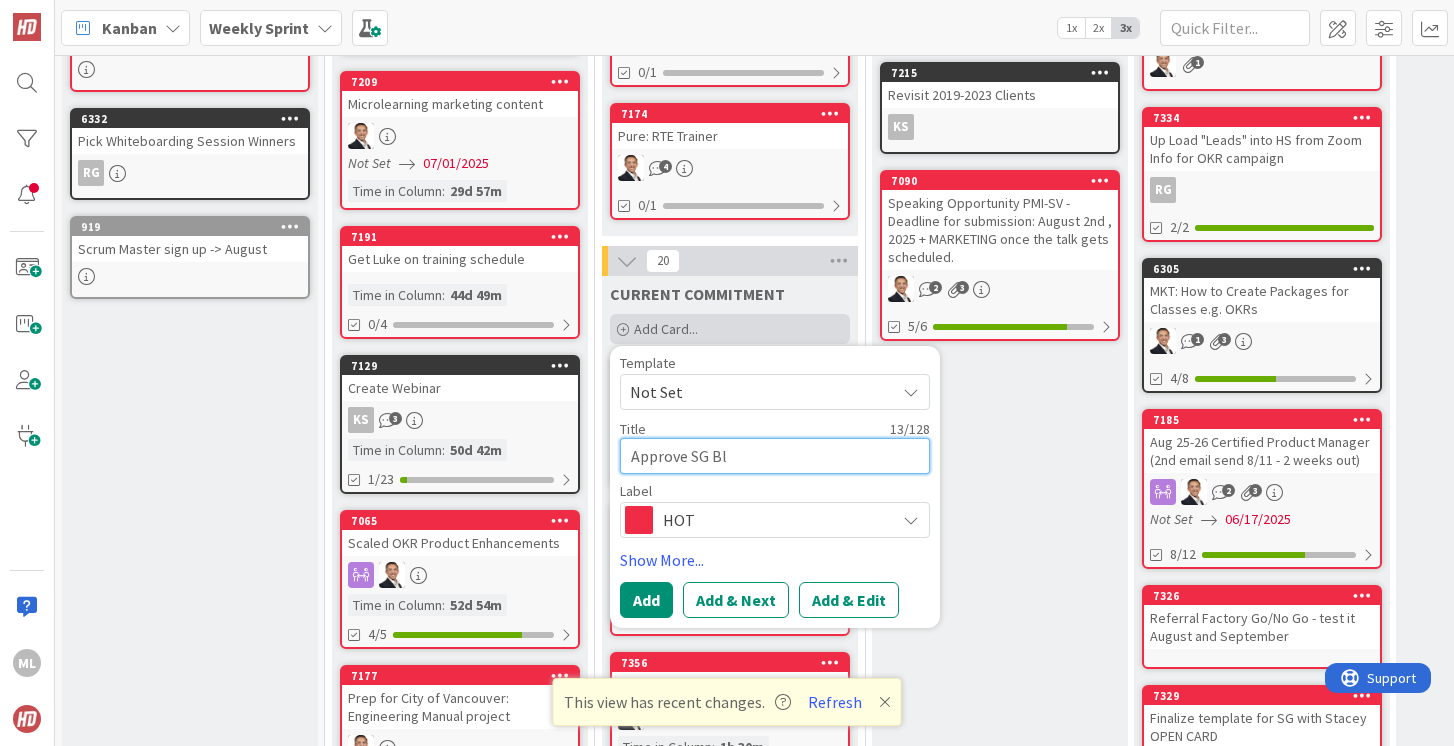 type on "Approve SG Blo" 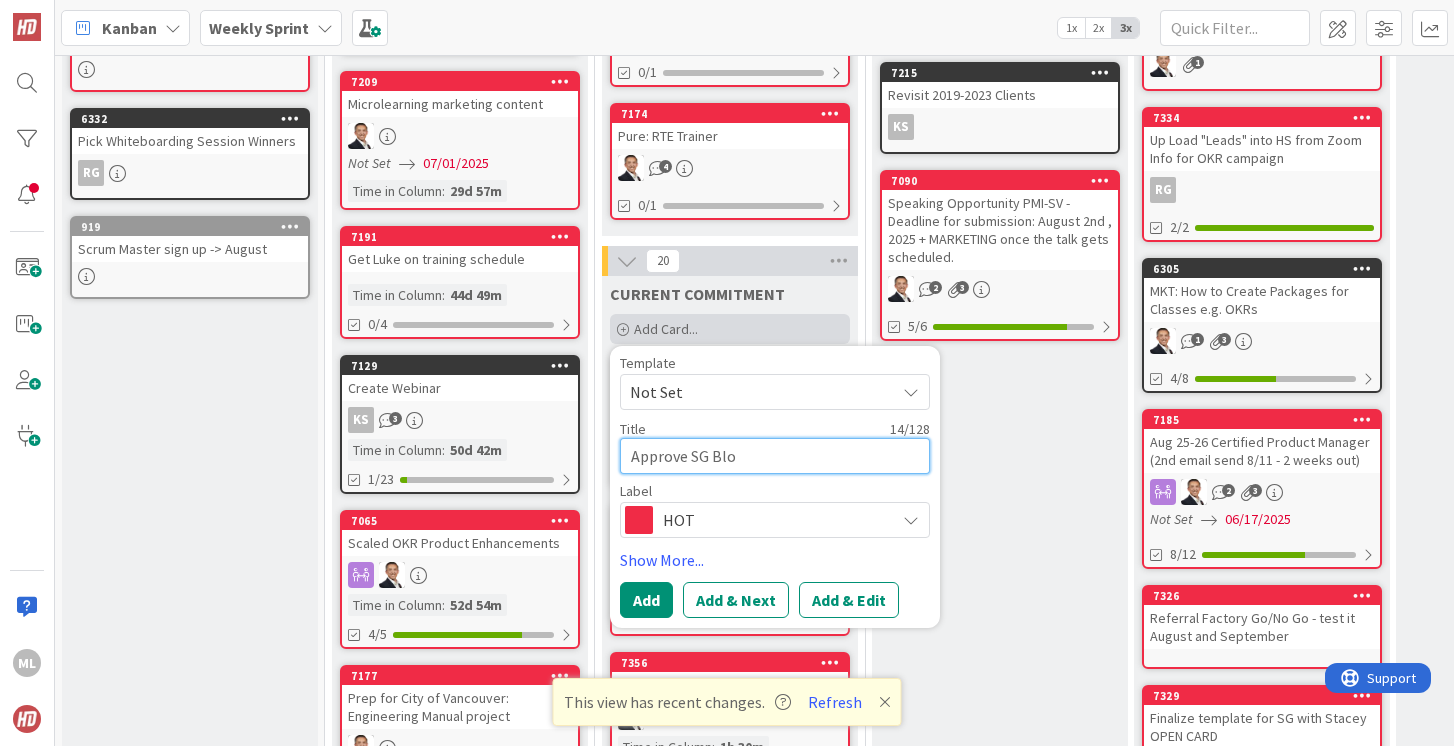 type on "Approve SG Blog" 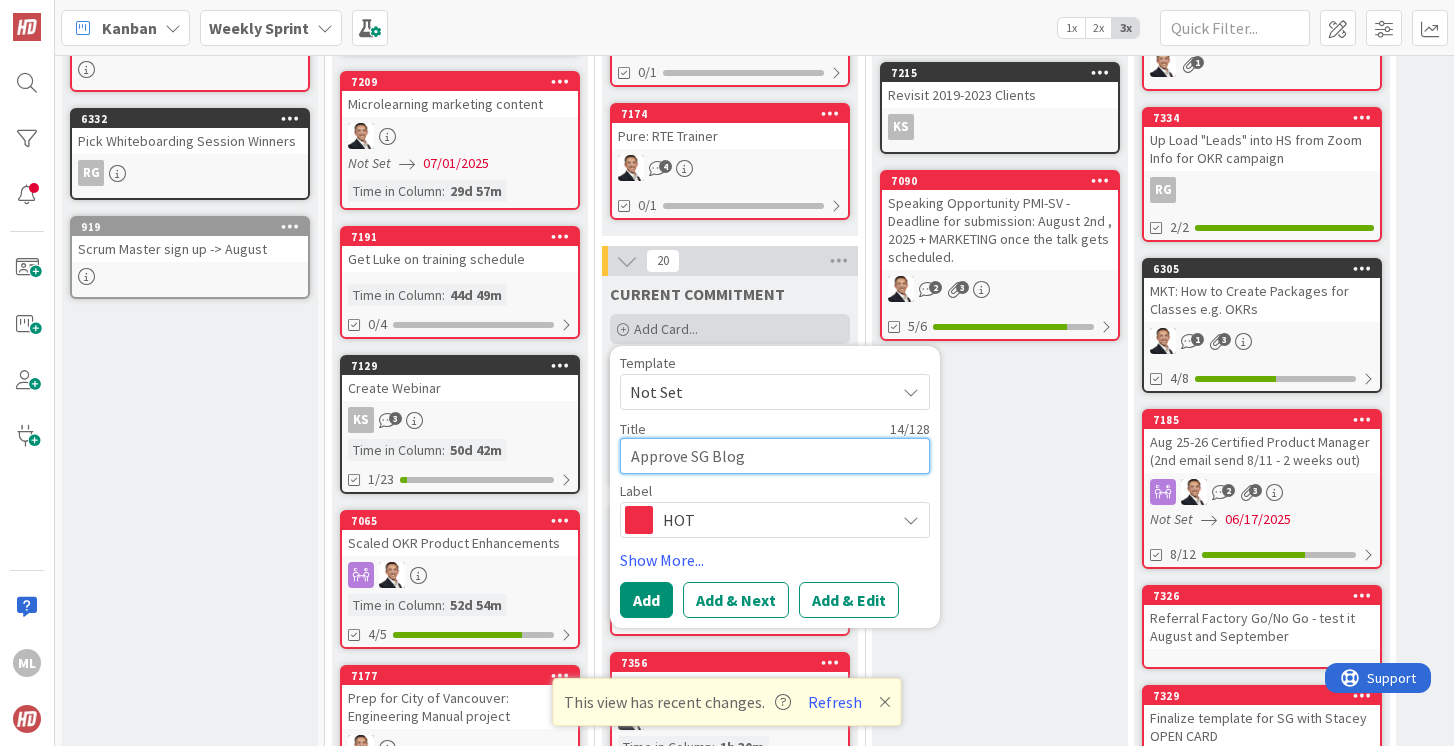 type on "Approve SG Blogs" 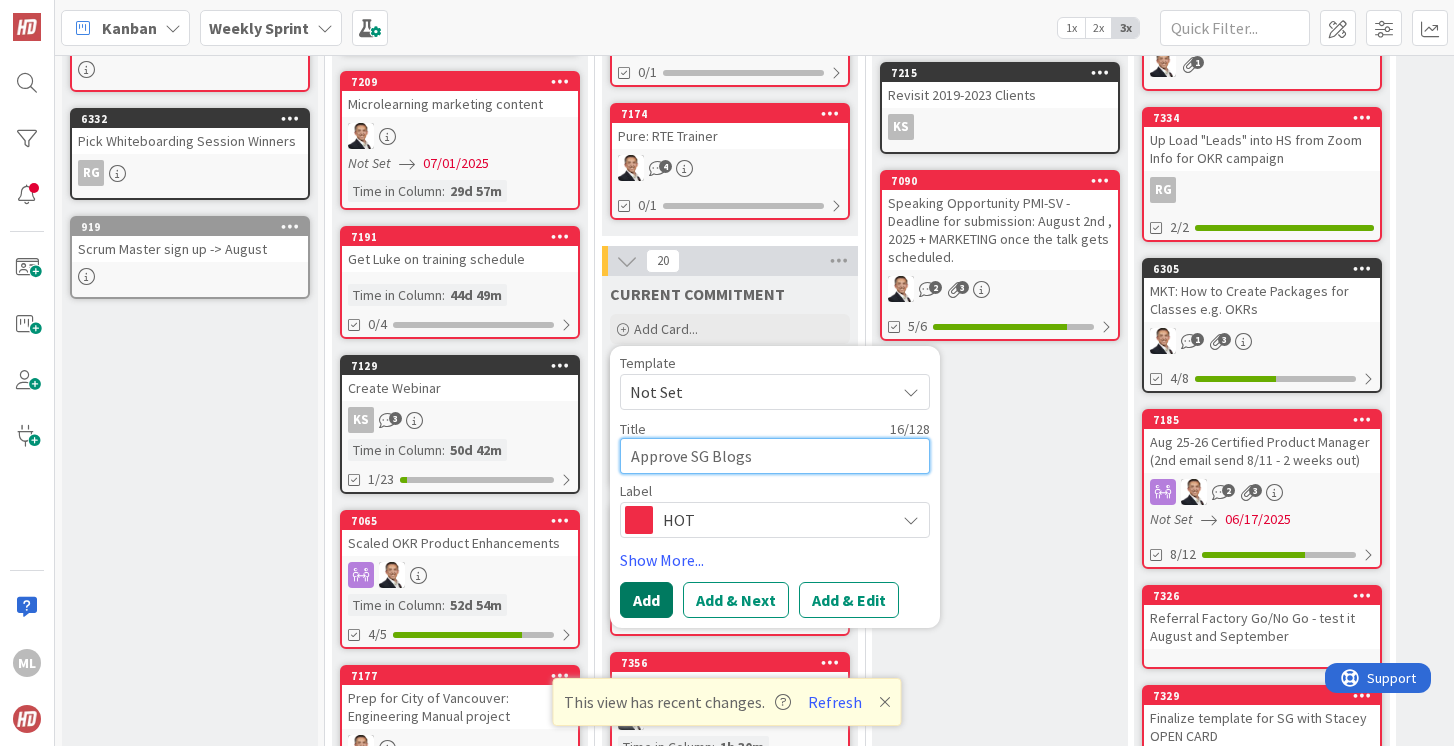 type on "Approve SG Blogs" 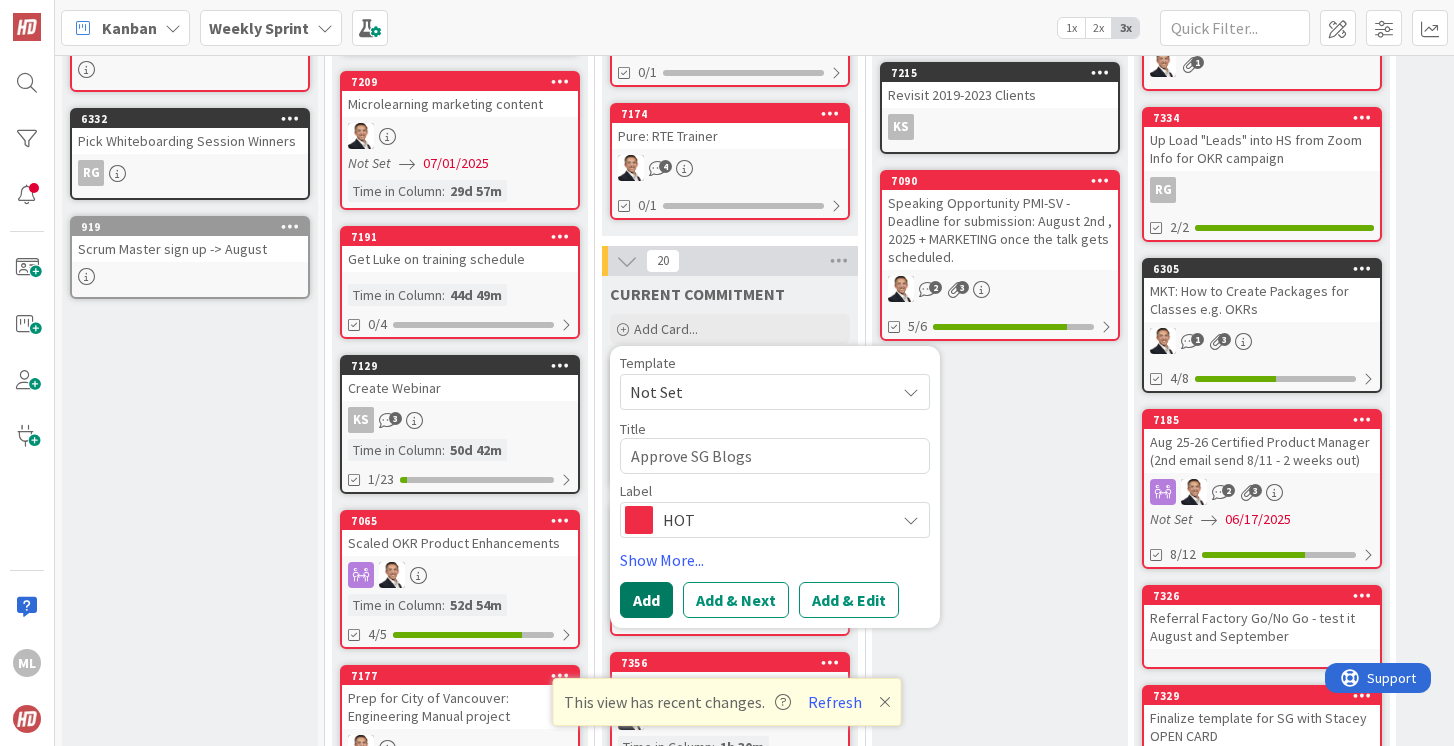 click on "Add" at bounding box center [646, 600] 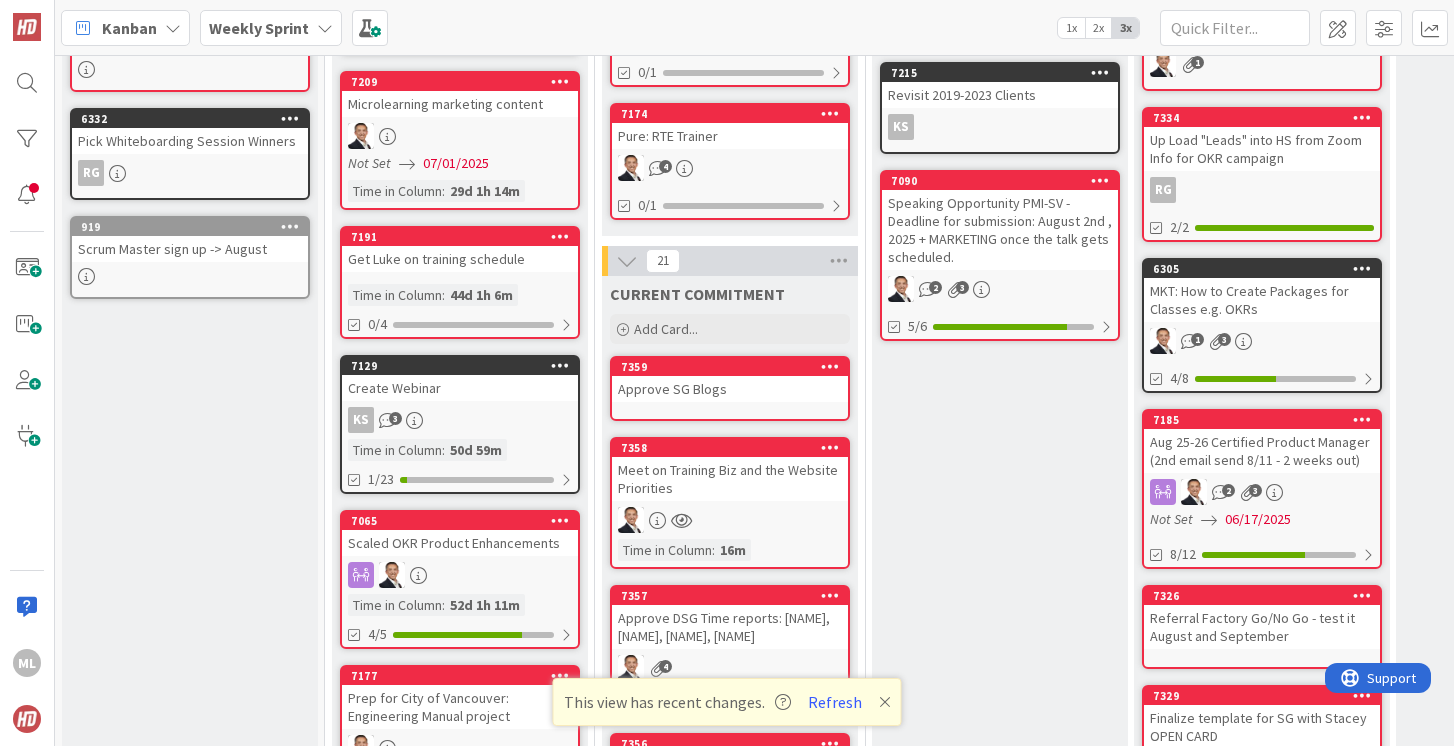 click on "Approve SG Blogs" at bounding box center (730, 389) 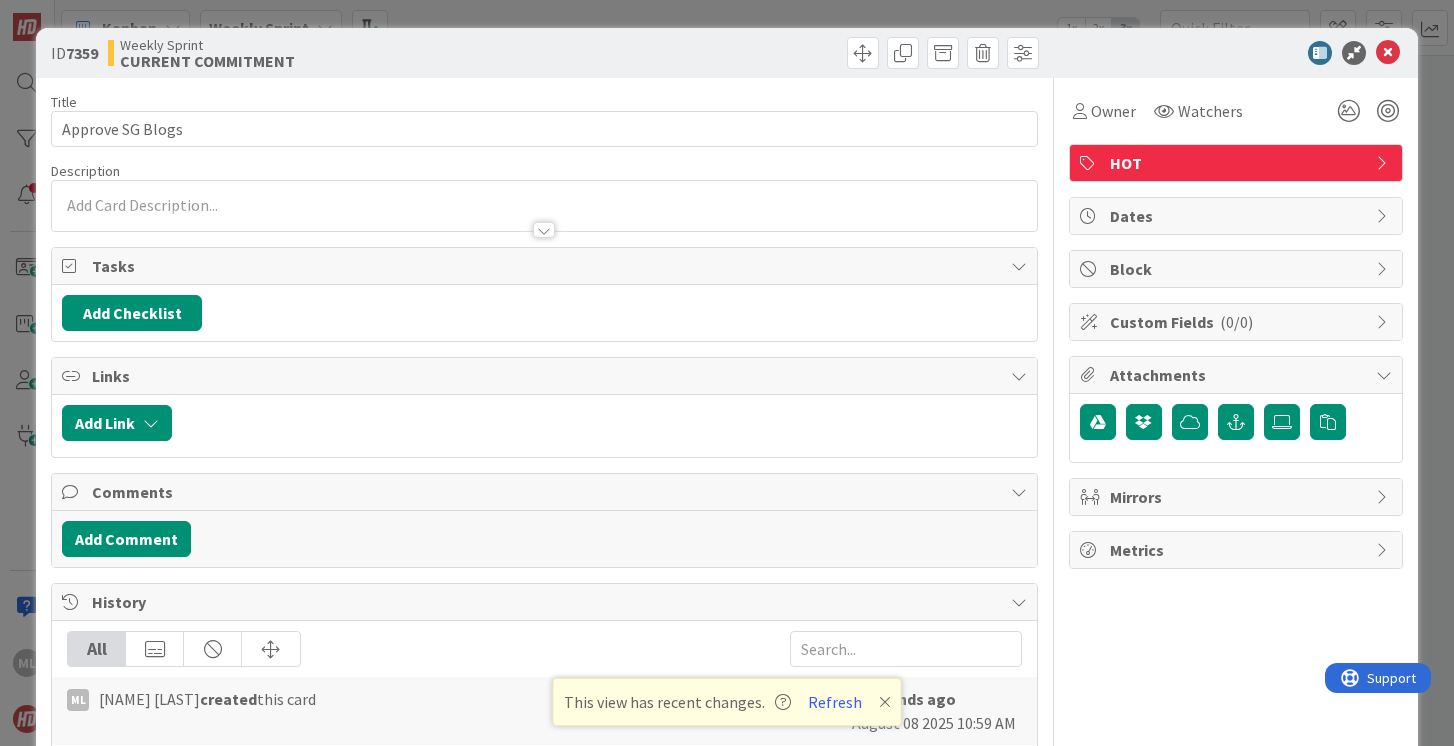 scroll, scrollTop: 0, scrollLeft: 0, axis: both 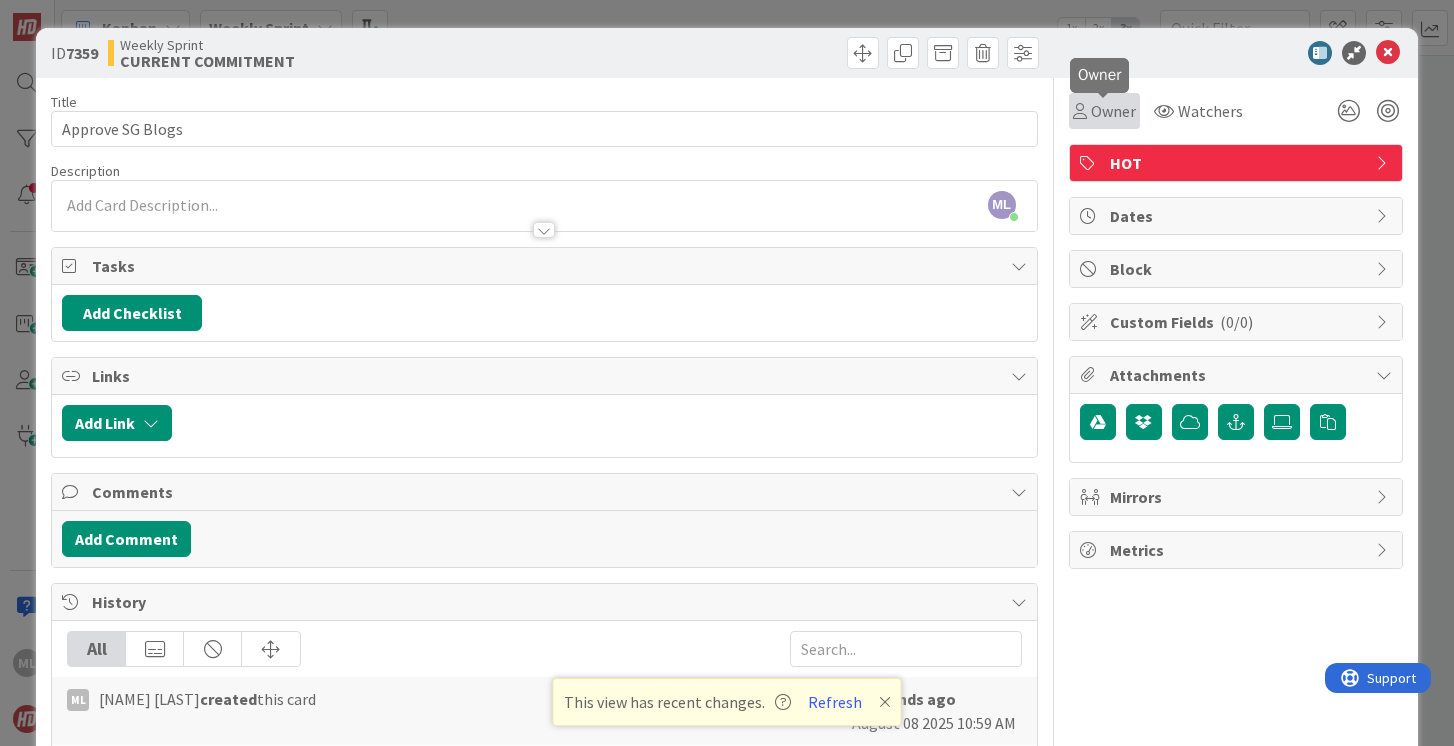 click on "Owner" at bounding box center (1113, 111) 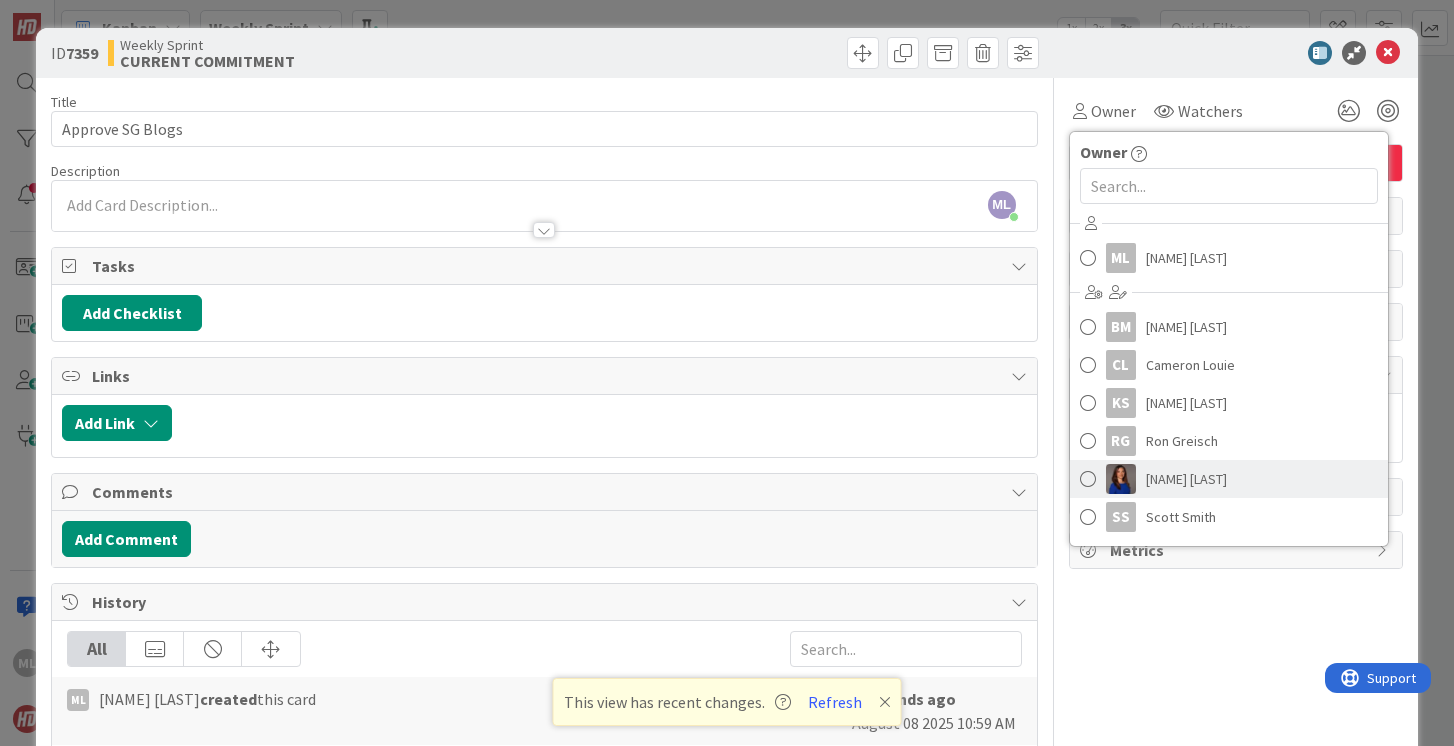 scroll, scrollTop: 74, scrollLeft: 0, axis: vertical 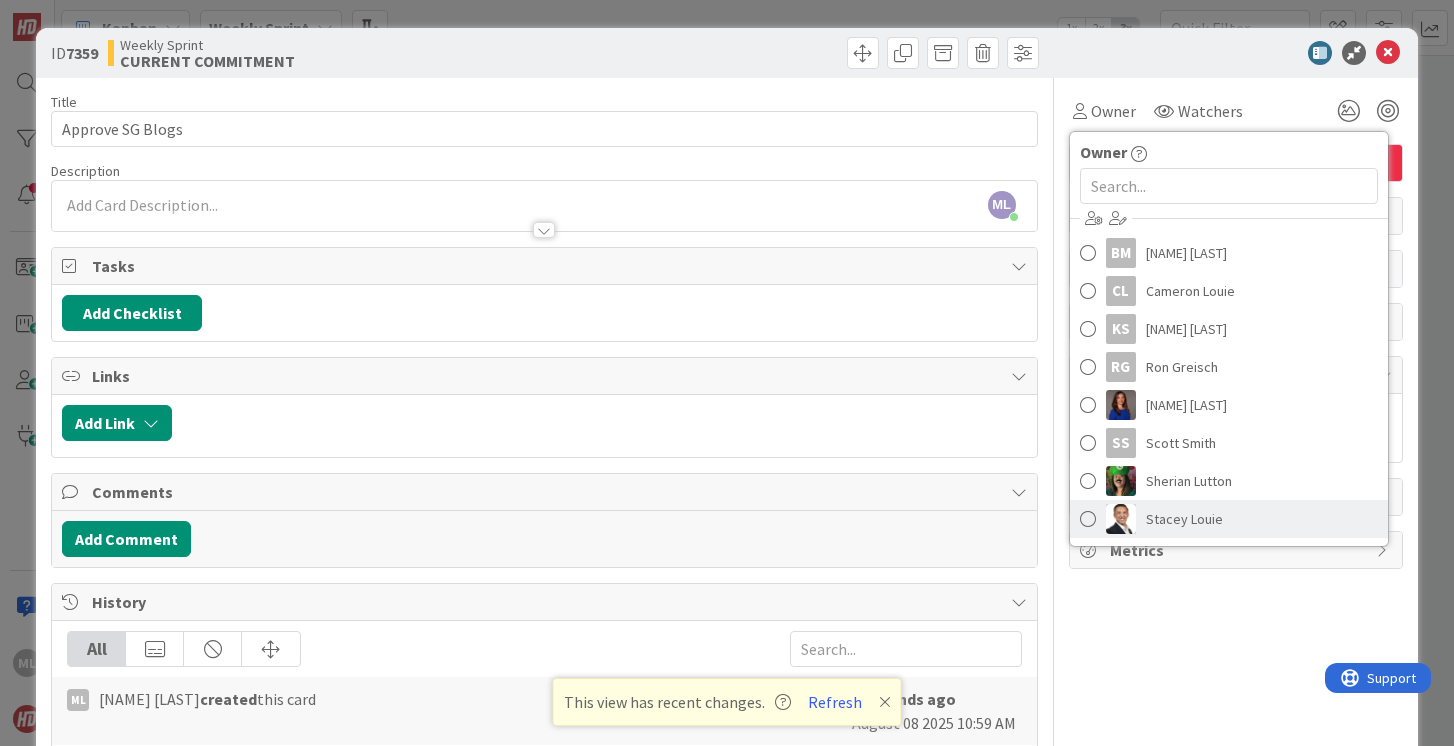 click at bounding box center (1088, 519) 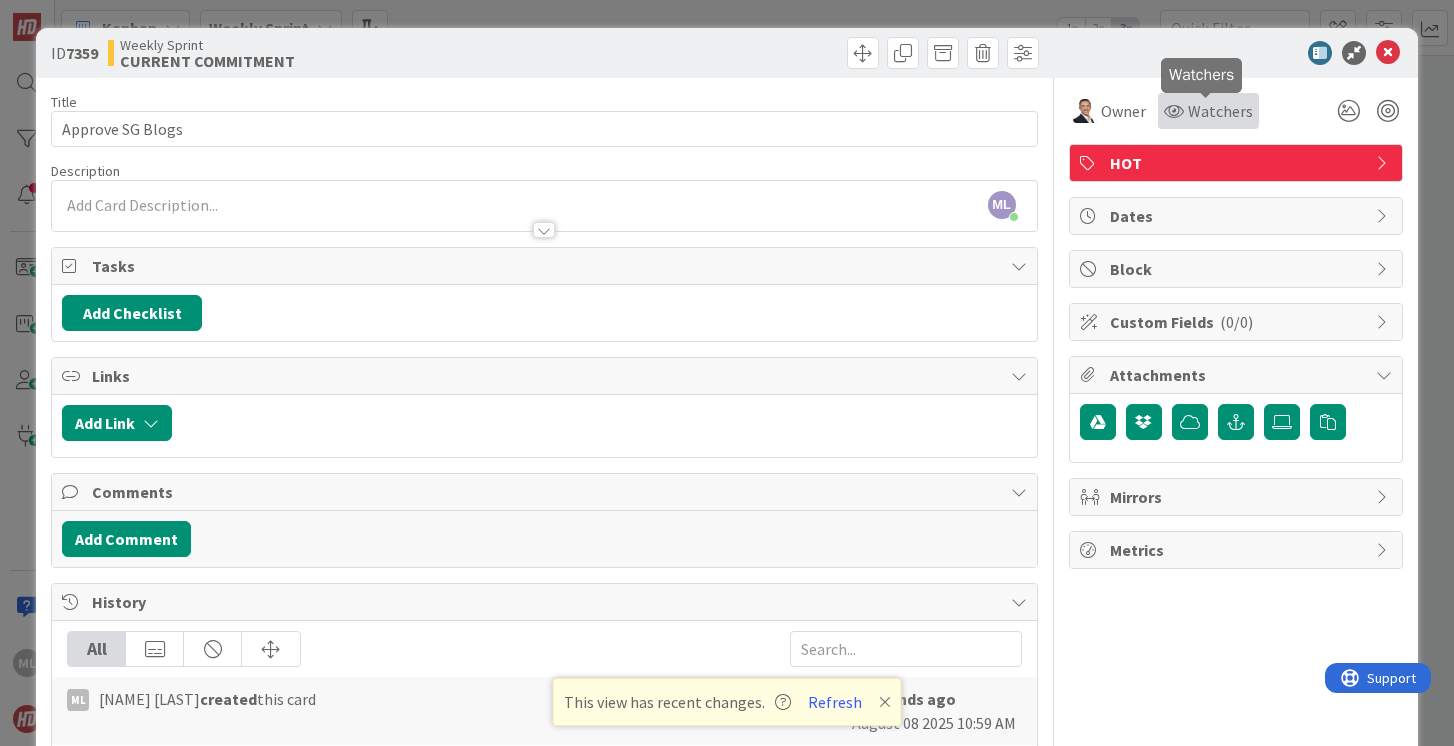 click on "Watchers" at bounding box center (1220, 111) 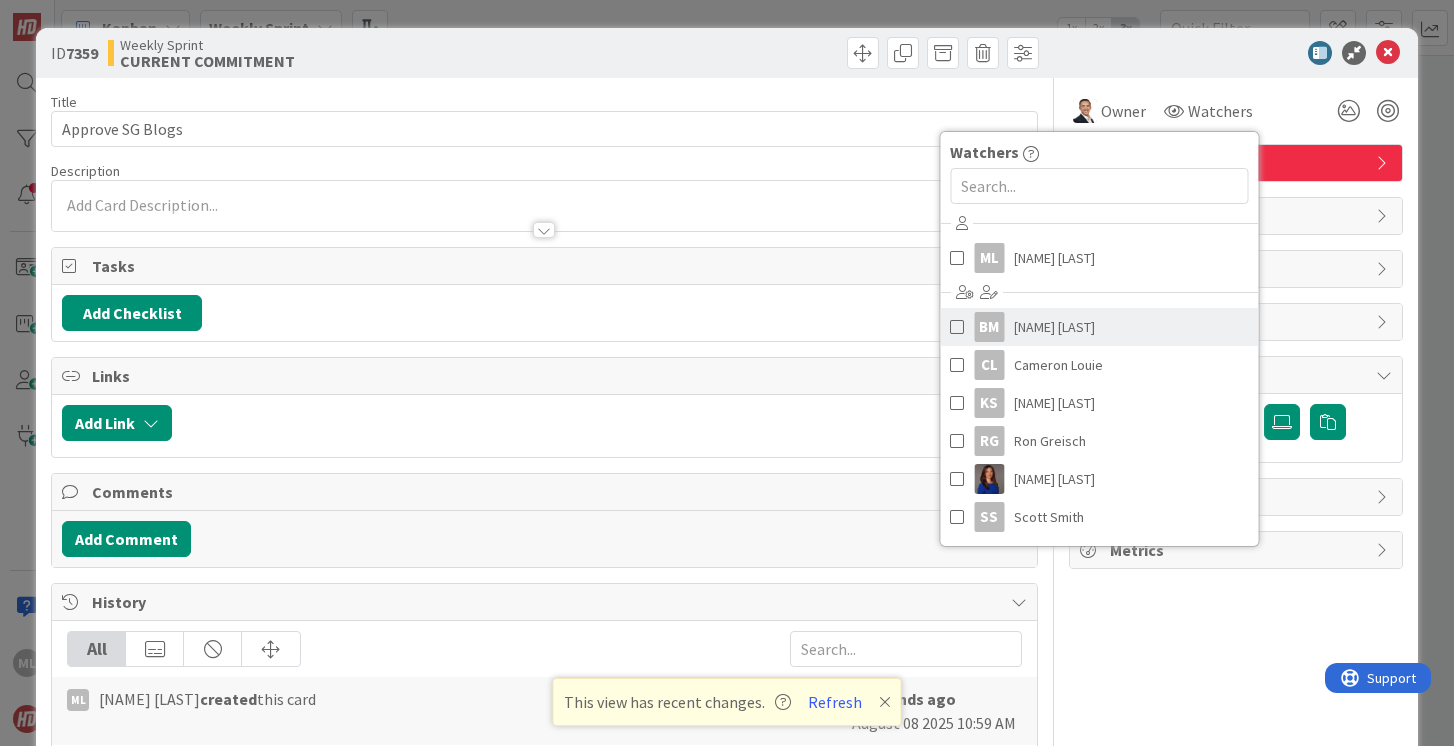 scroll, scrollTop: 36, scrollLeft: 0, axis: vertical 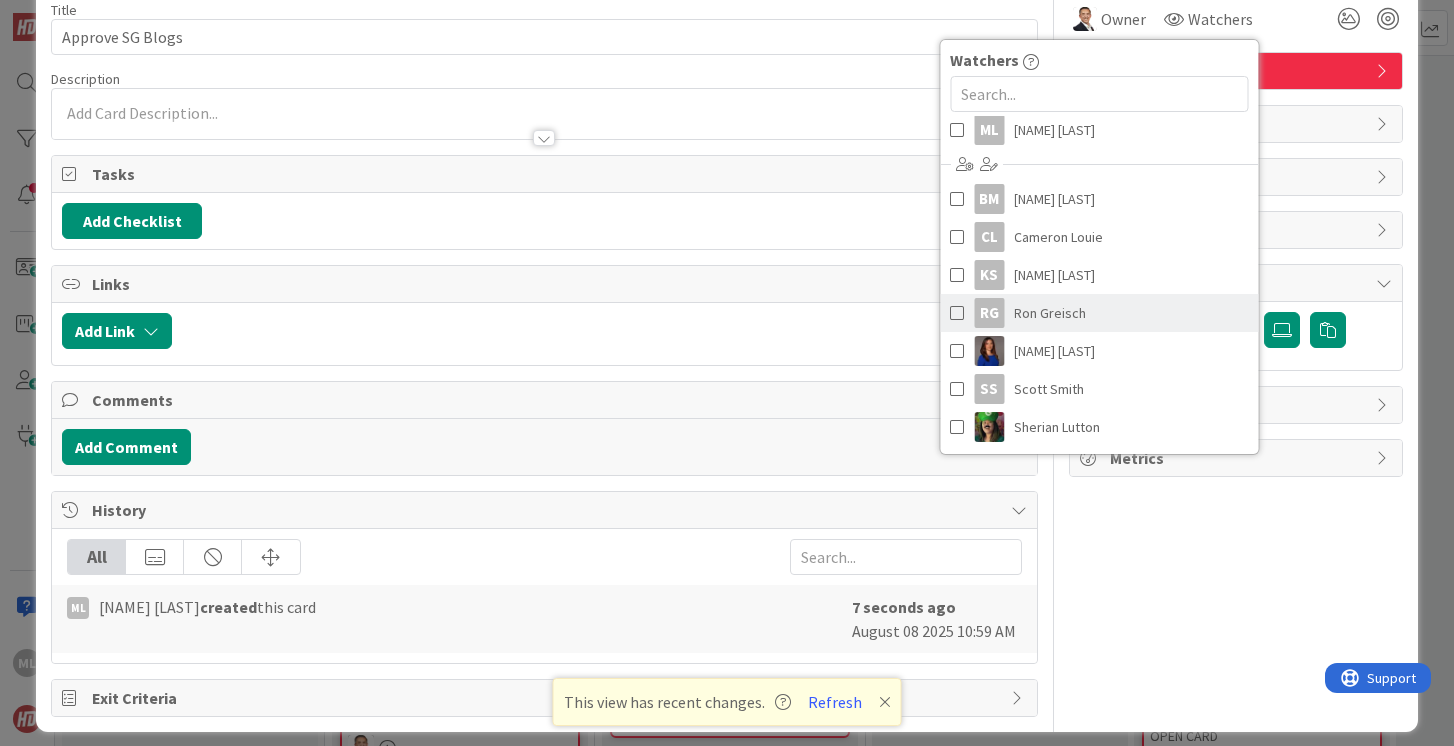click at bounding box center (957, 313) 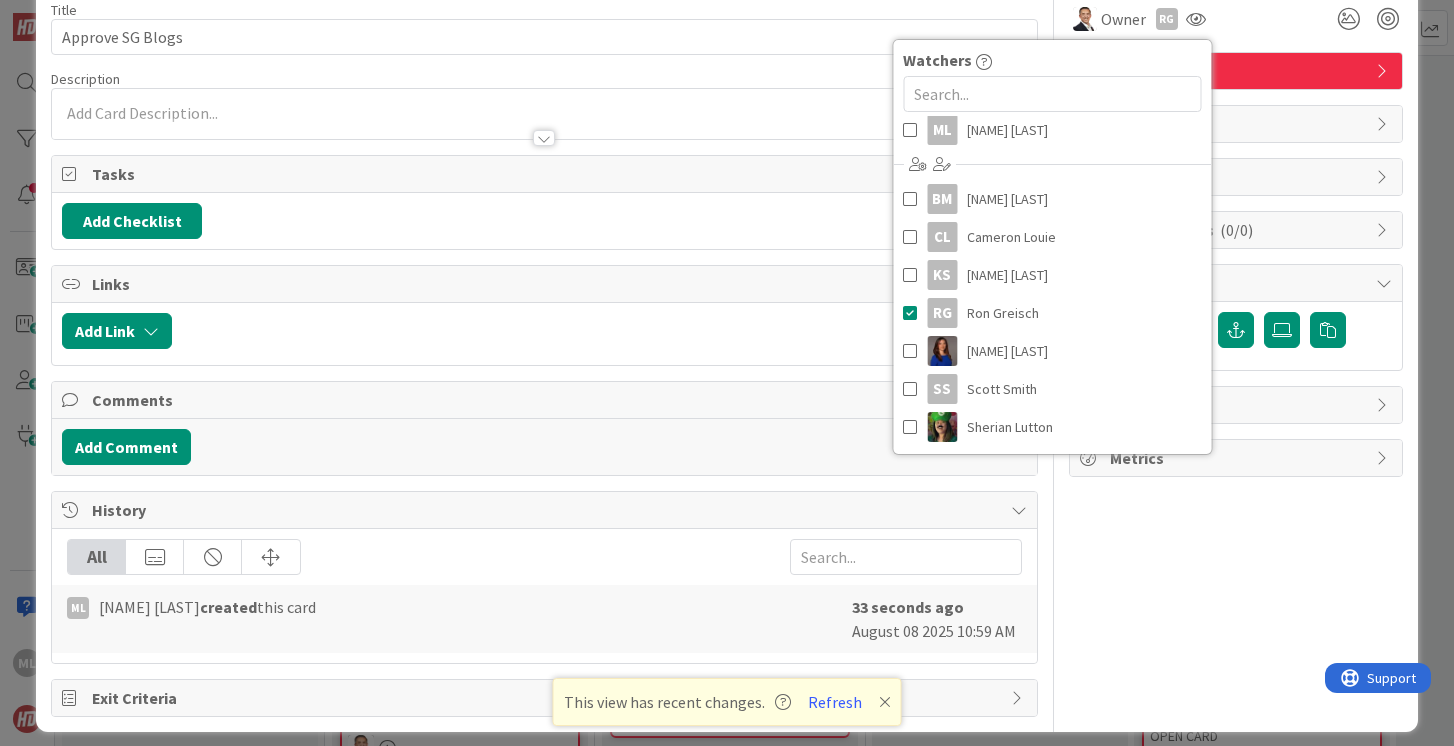 click at bounding box center [544, 128] 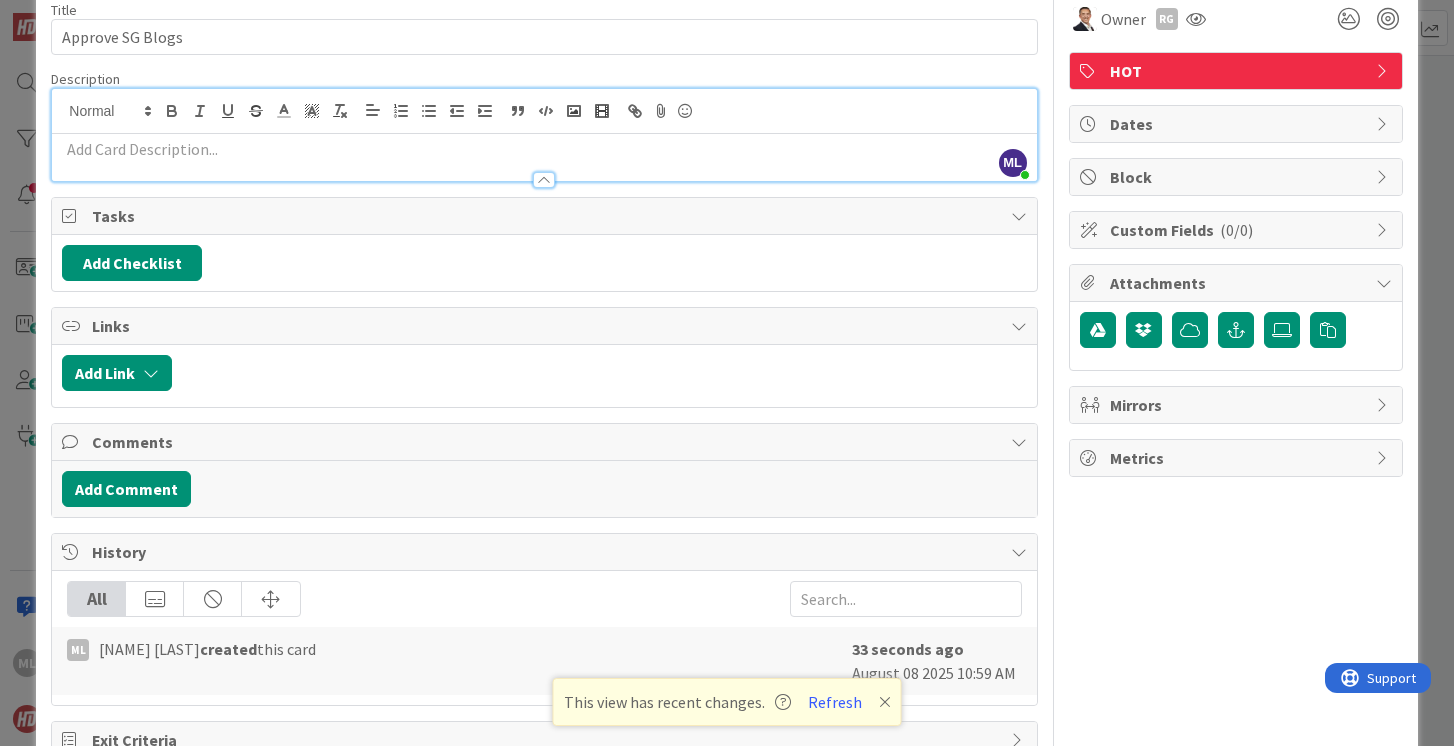 click at bounding box center [544, 149] 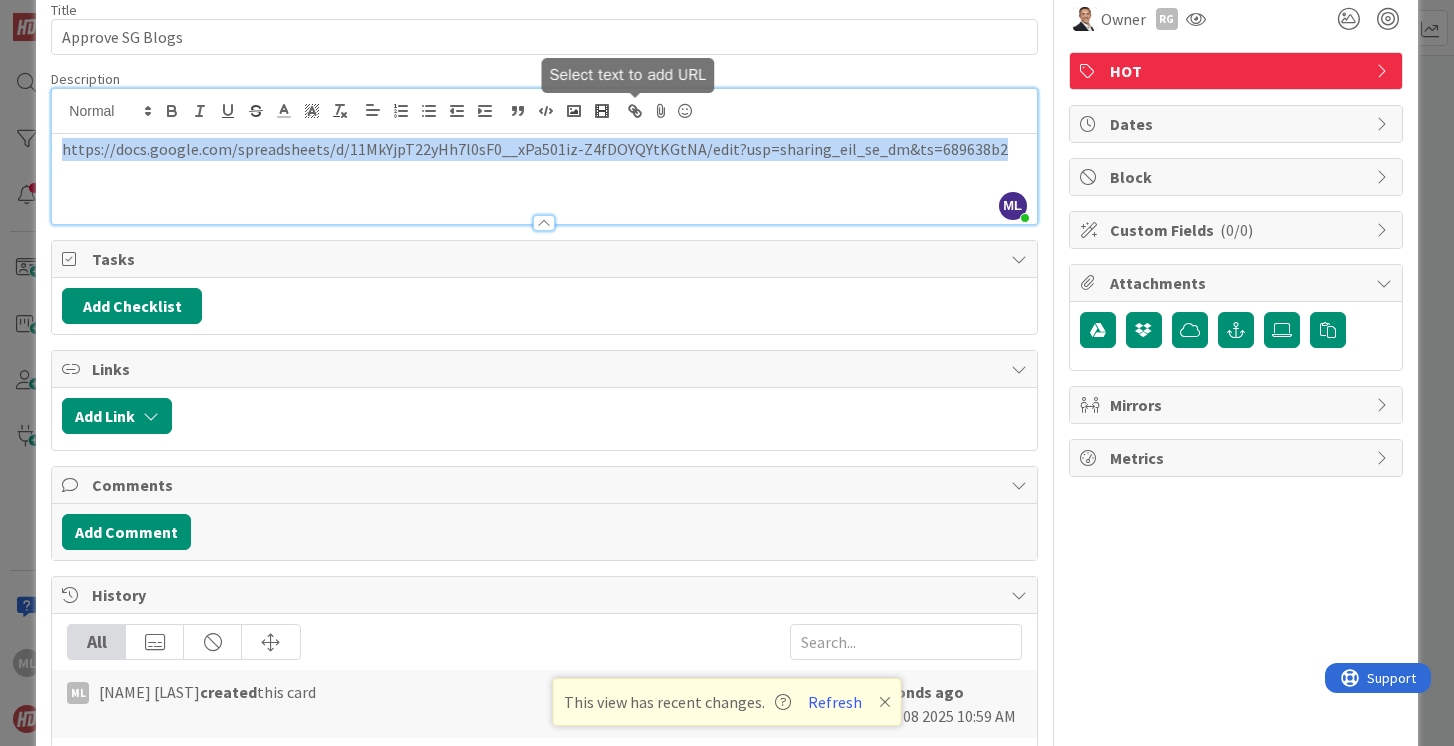 click 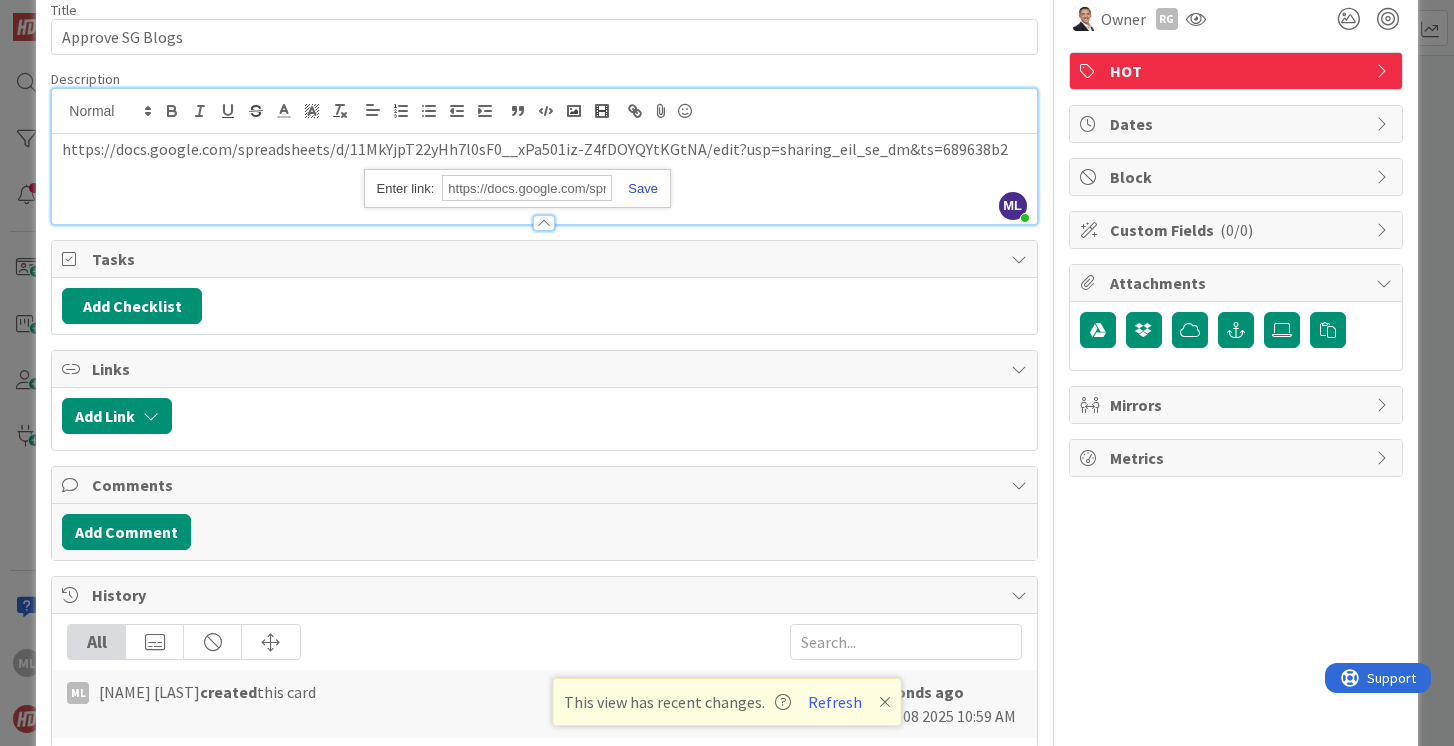 click at bounding box center [635, 188] 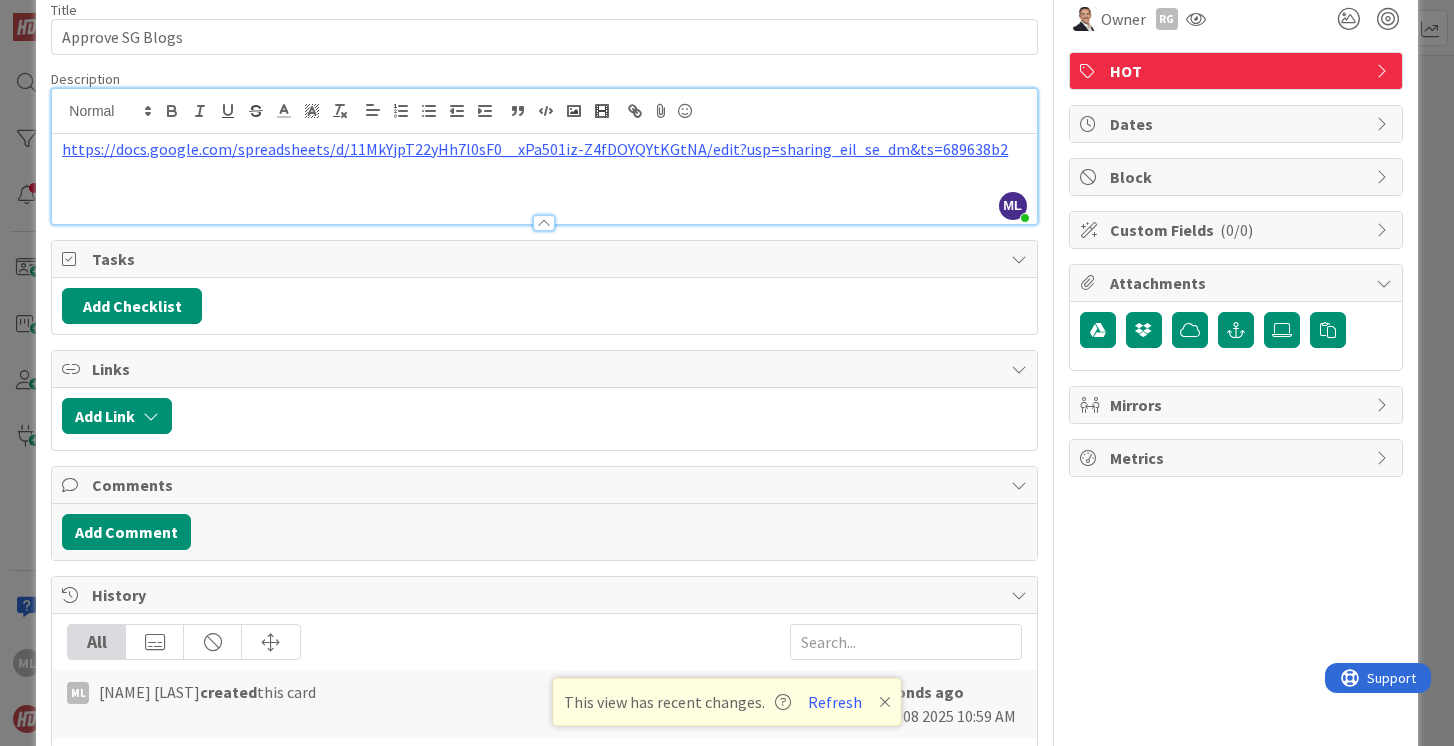 scroll, scrollTop: 0, scrollLeft: 0, axis: both 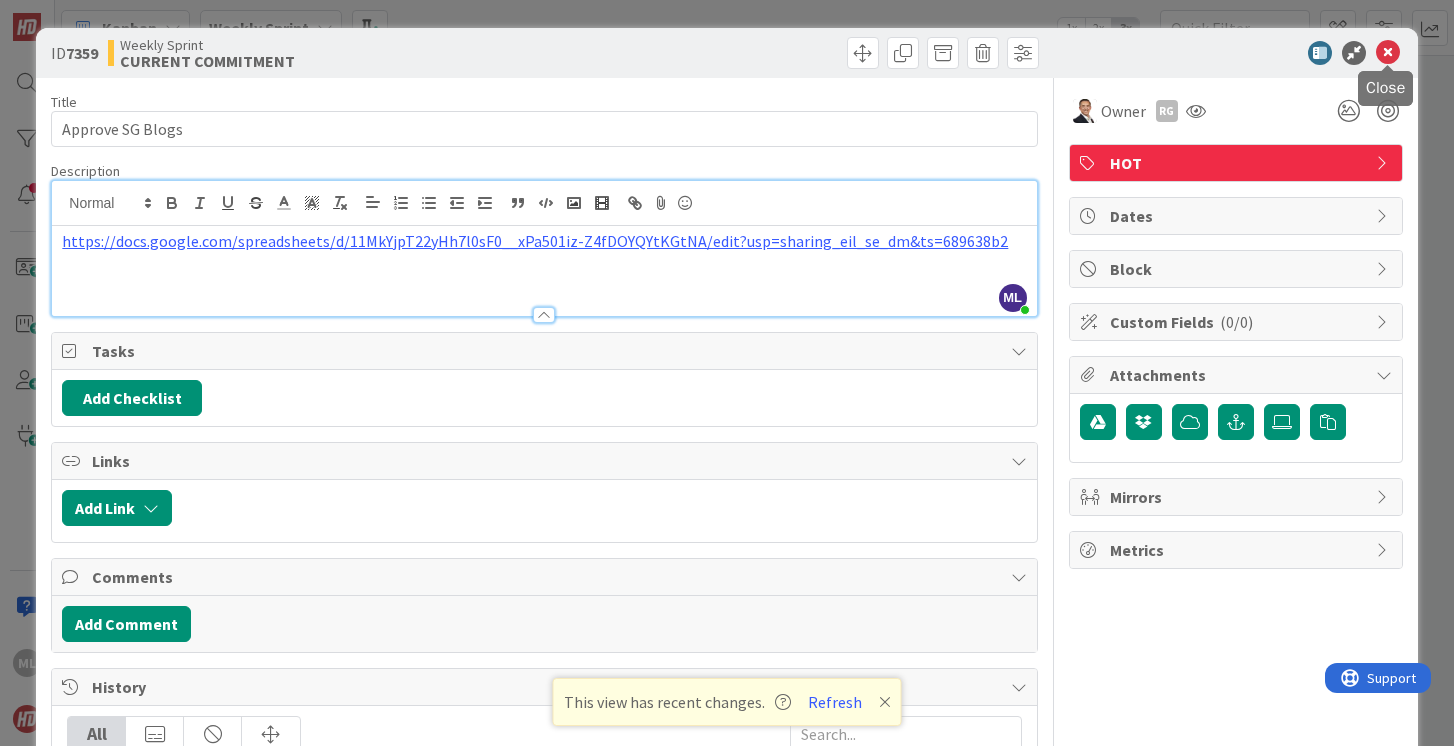 click at bounding box center [1388, 53] 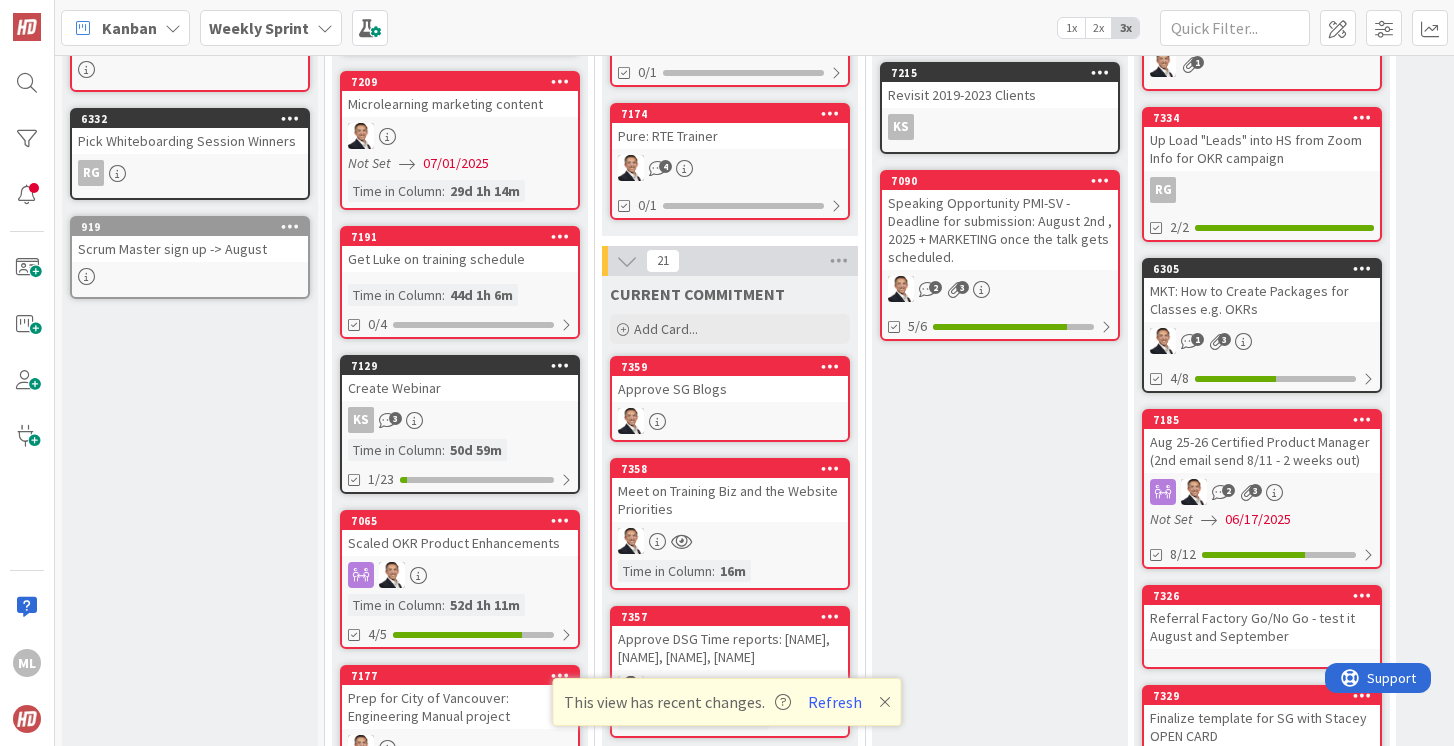 scroll, scrollTop: 0, scrollLeft: 0, axis: both 